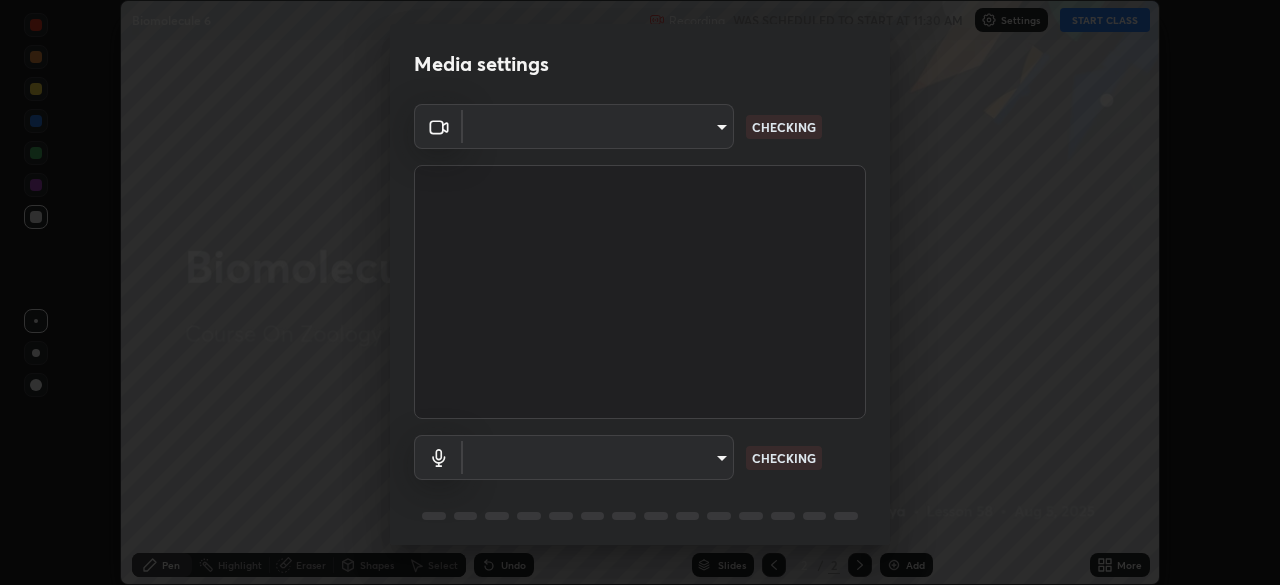 scroll, scrollTop: 0, scrollLeft: 0, axis: both 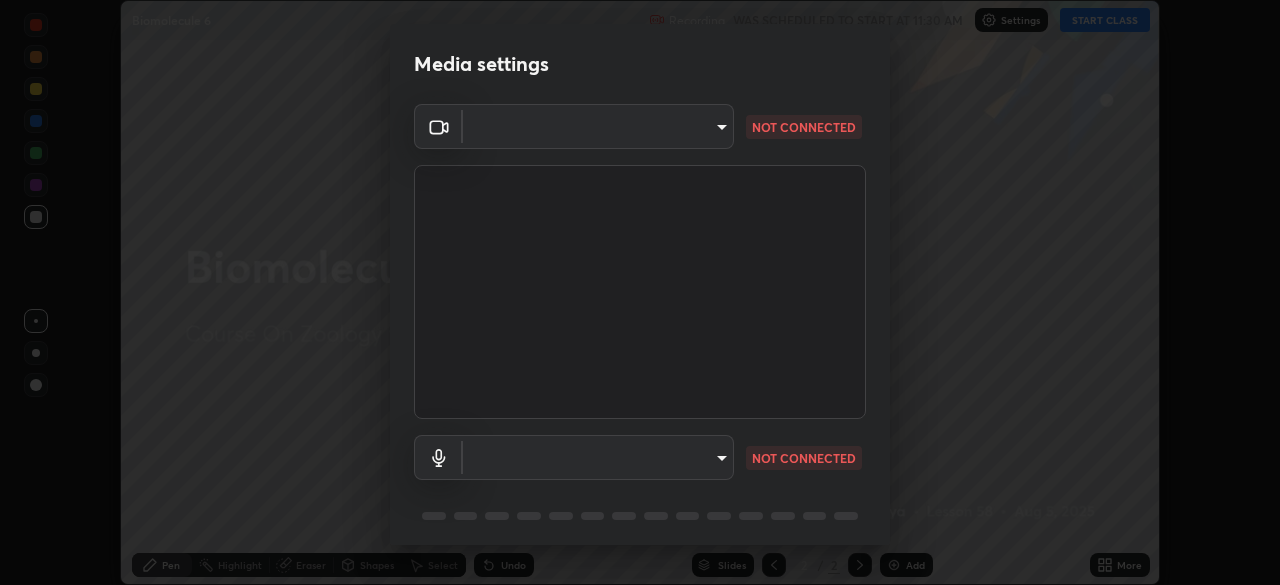 type on "b4e1421f6c5060577252b130237662f08d19228d59f93fcd840f6b1a72f24613" 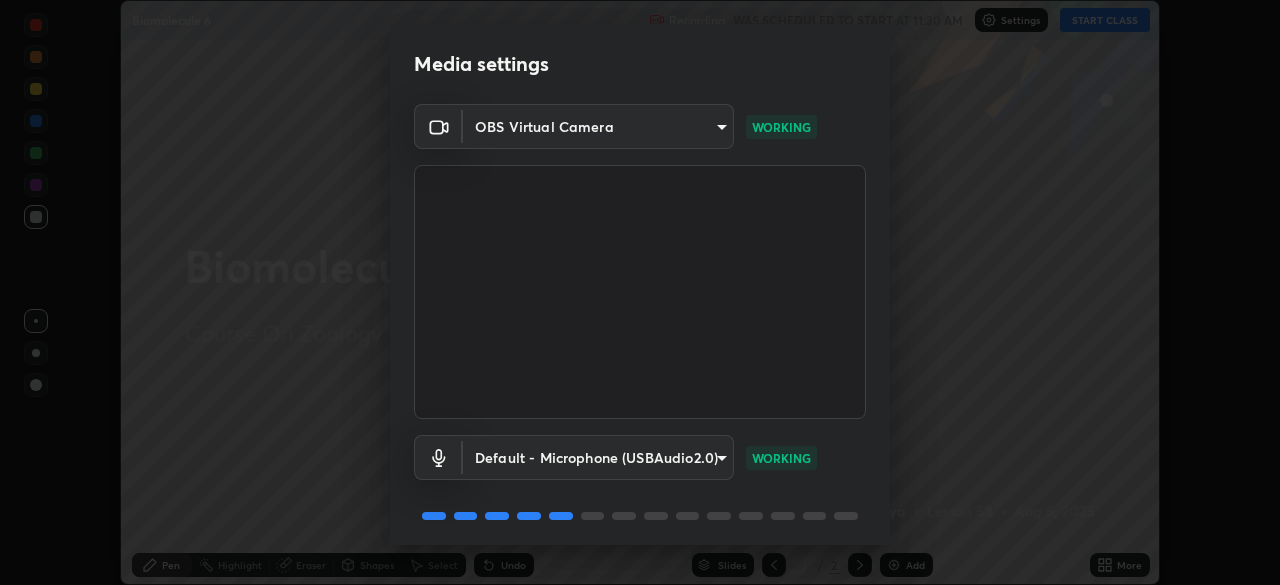 scroll, scrollTop: 71, scrollLeft: 0, axis: vertical 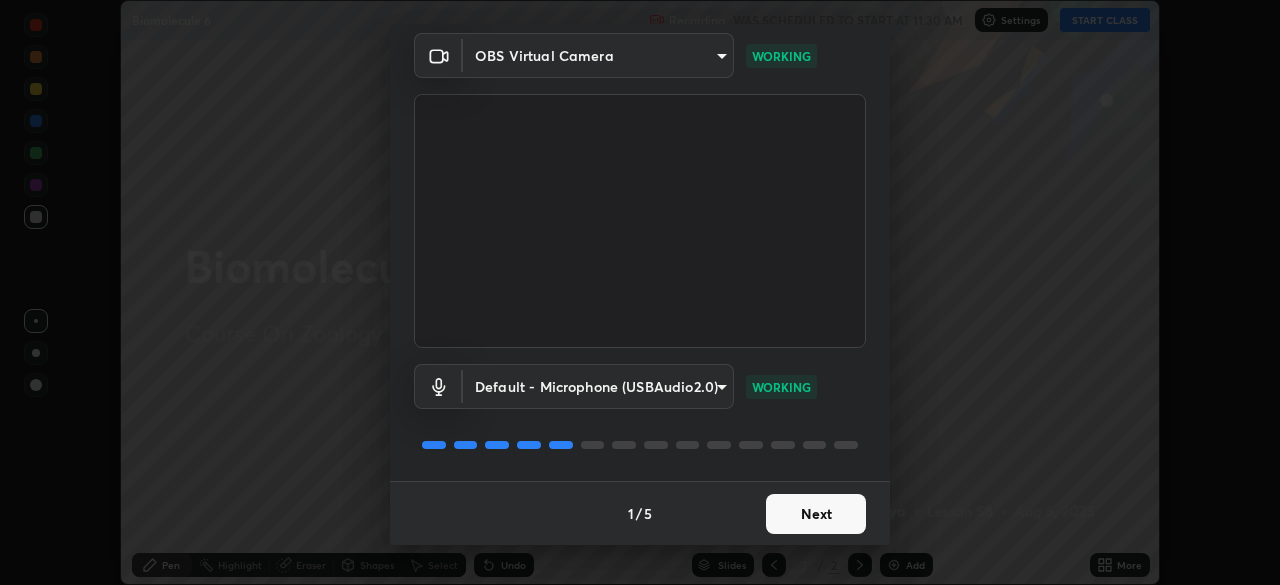 click on "Media settings OBS Virtual Camera b4e1421f6c5060577252b130237662f08d19228d59f93fcd840f6b1a72f24613 WORKING Default - Microphone (USBAudio2.0) default WORKING 1 / 5 Next" at bounding box center (640, 292) 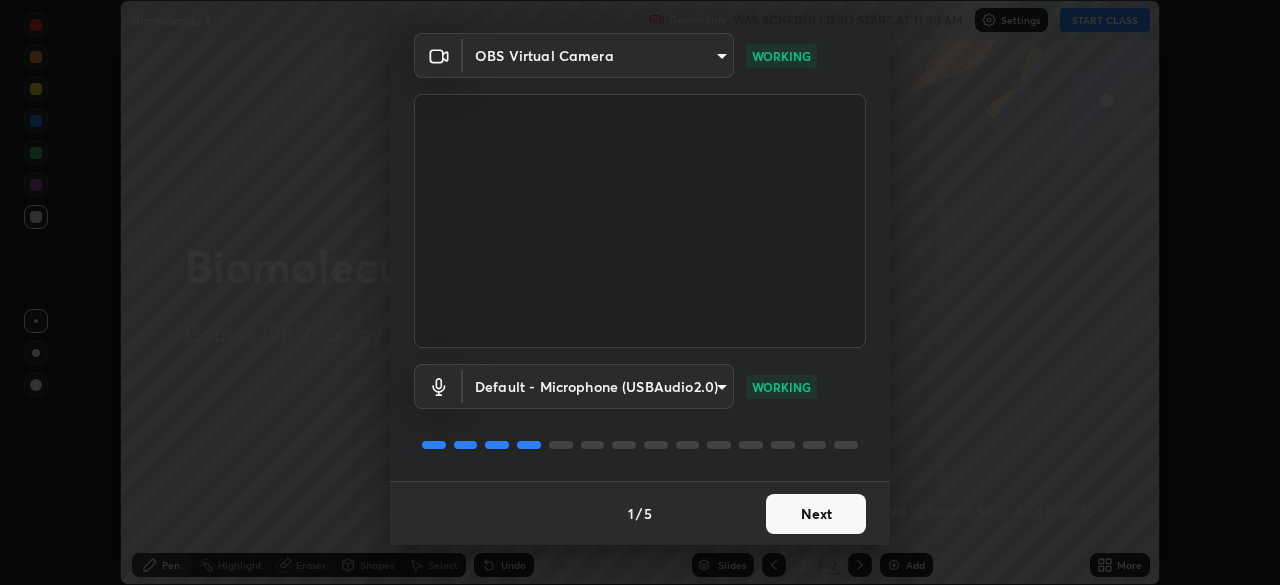 click on "Media settings OBS Virtual Camera b4e1421f6c5060577252b130237662f08d19228d59f93fcd840f6b1a72f24613 WORKING Default - Microphone (USBAudio2.0) default WORKING 1 / 5 Next" at bounding box center (640, 292) 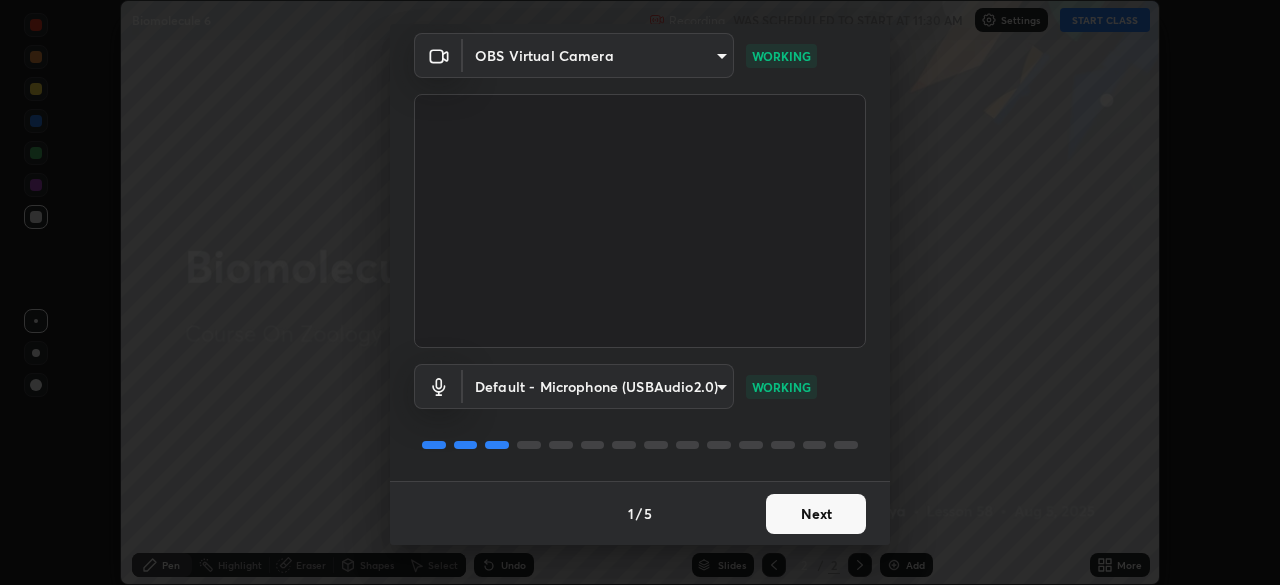 click on "Next" at bounding box center (816, 514) 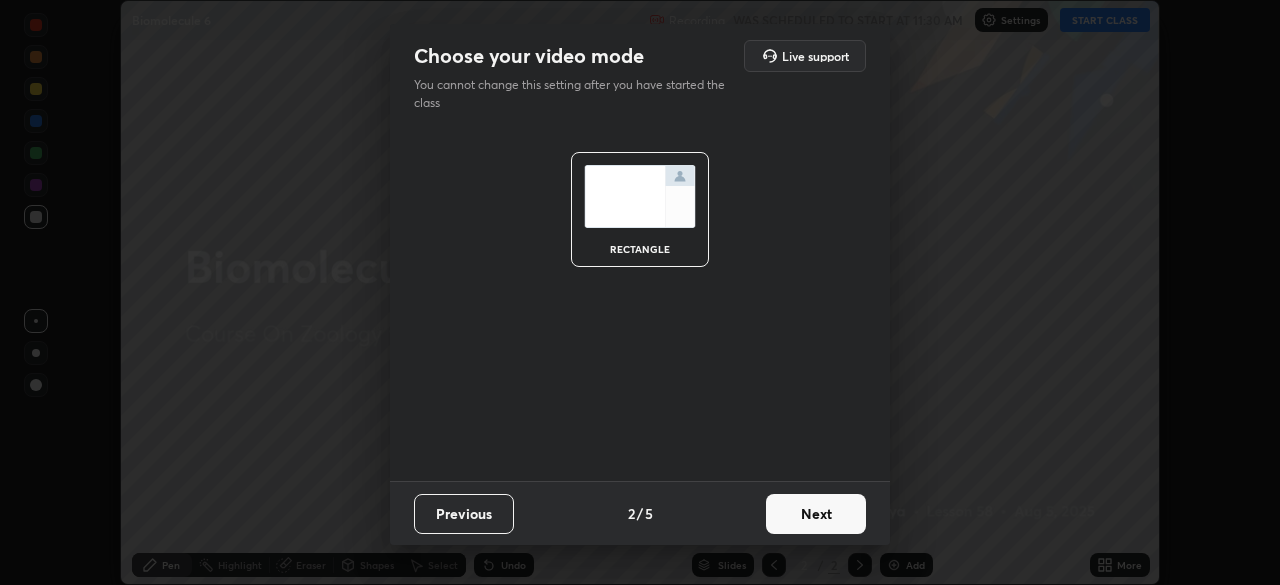 scroll, scrollTop: 0, scrollLeft: 0, axis: both 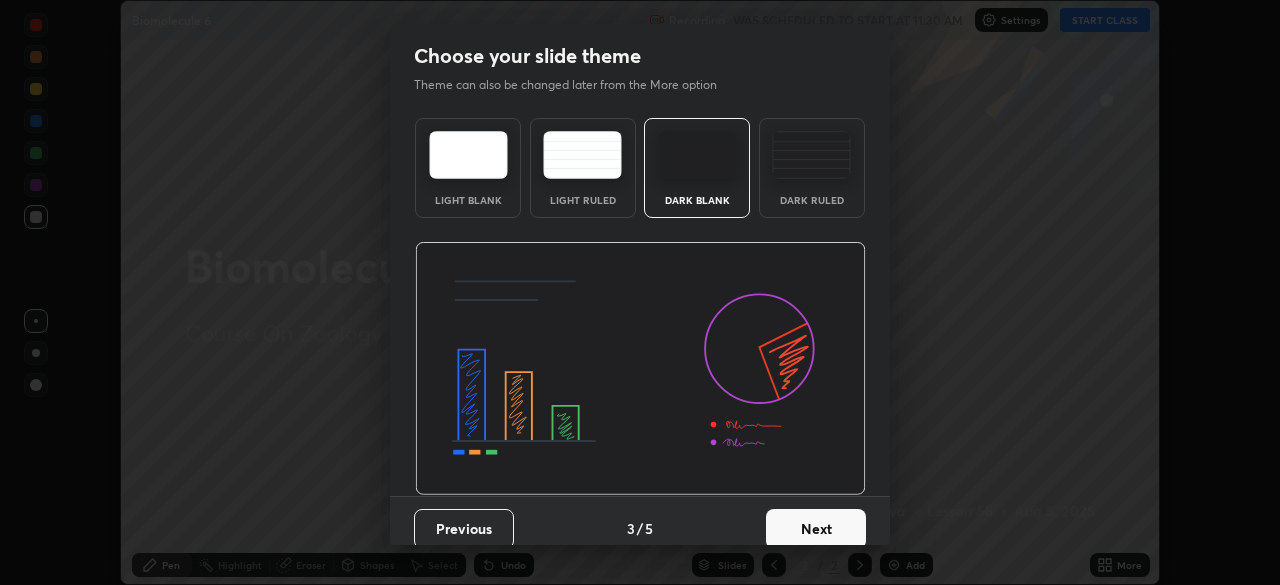 click on "Next" at bounding box center [816, 529] 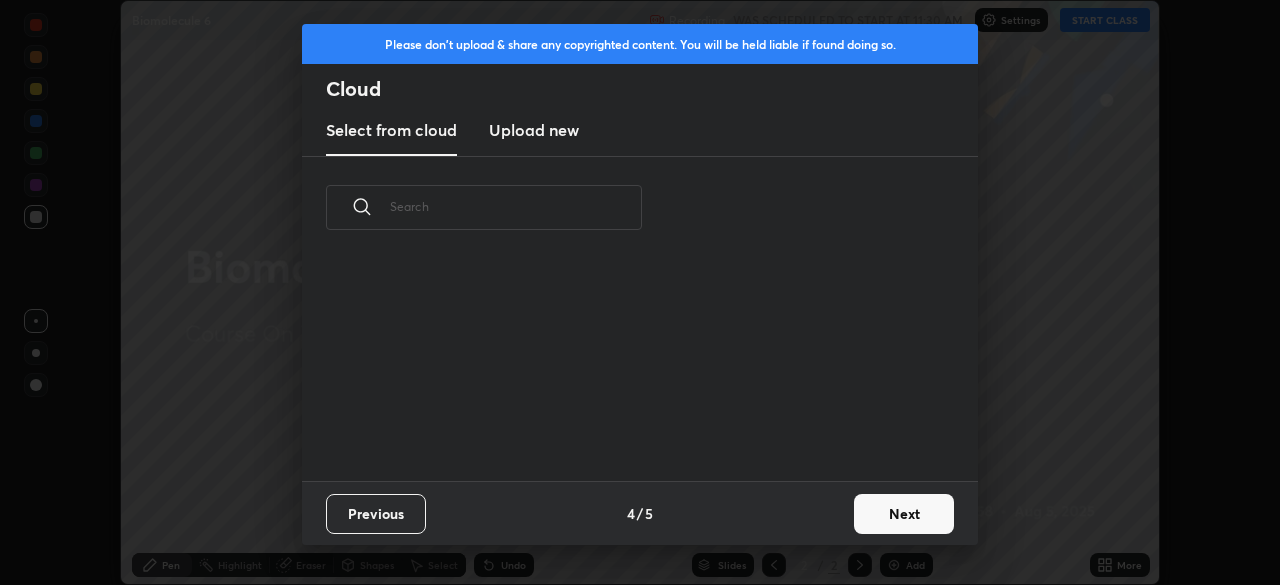 click on "Next" at bounding box center (904, 514) 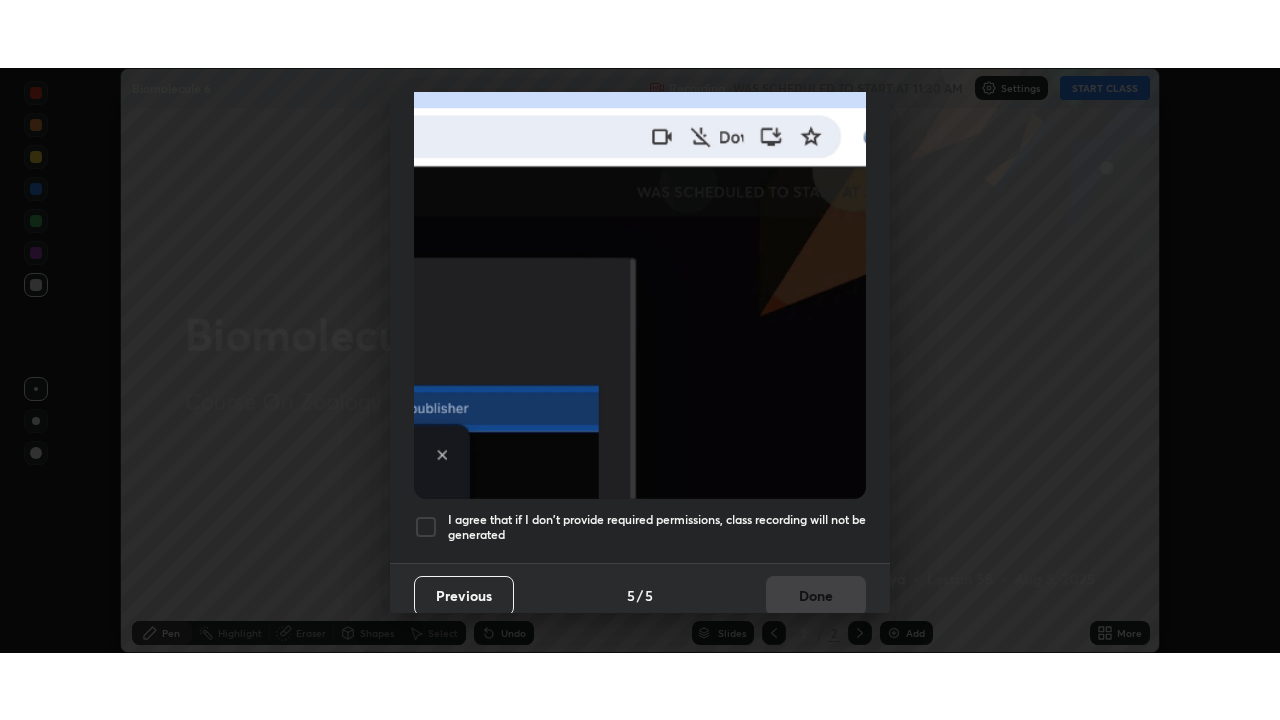 scroll, scrollTop: 474, scrollLeft: 0, axis: vertical 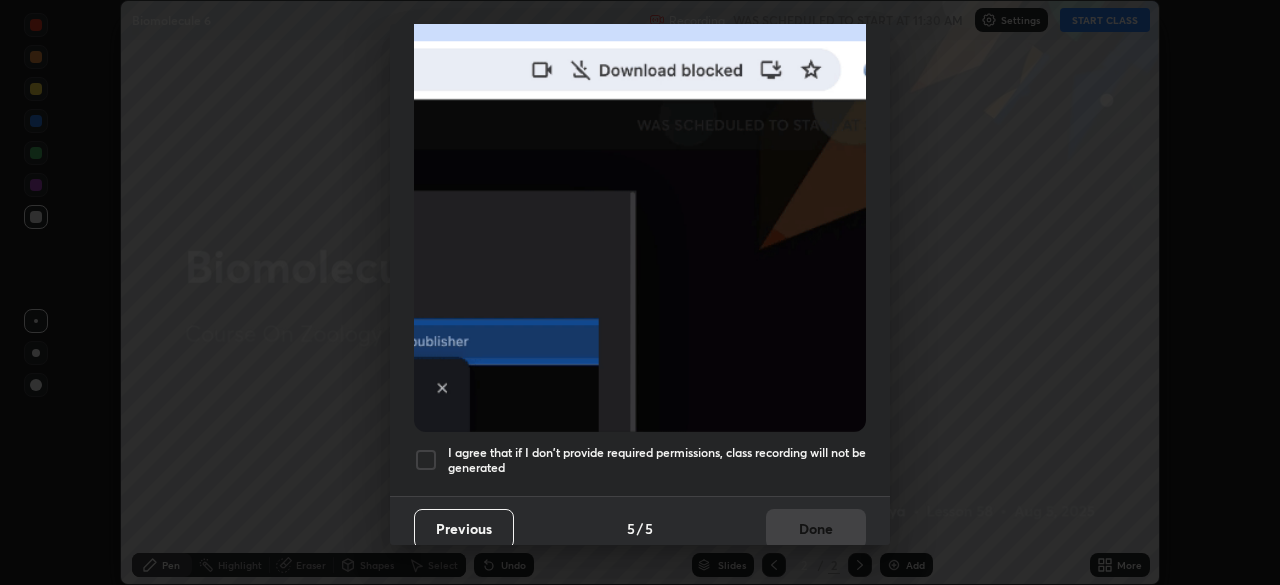 click at bounding box center [426, 460] 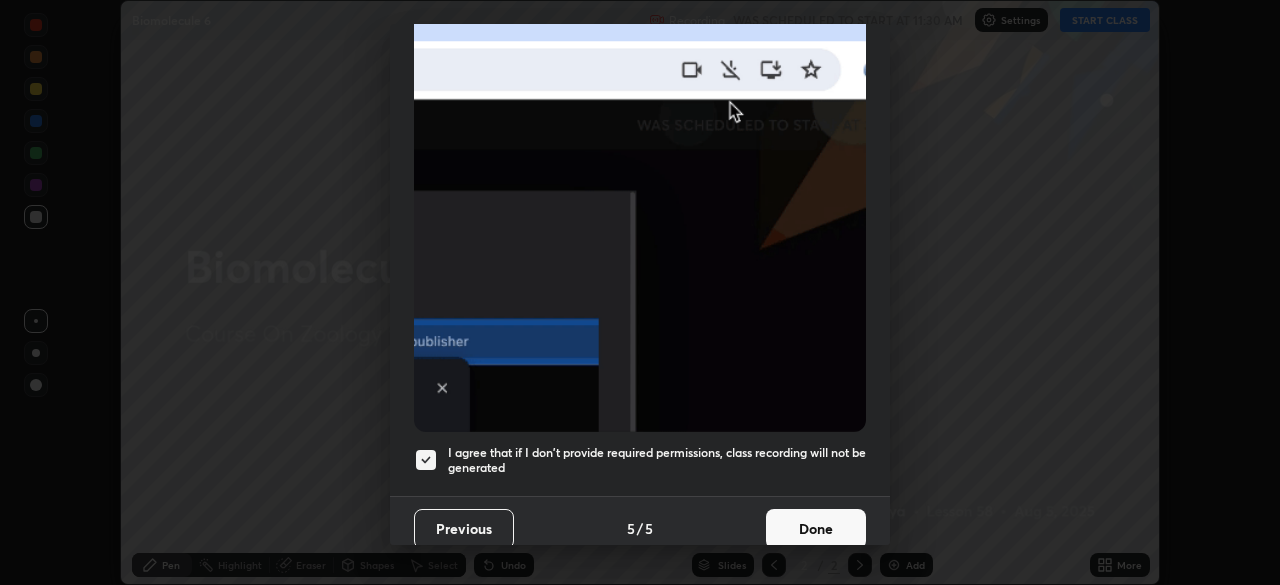 click on "Done" at bounding box center [816, 529] 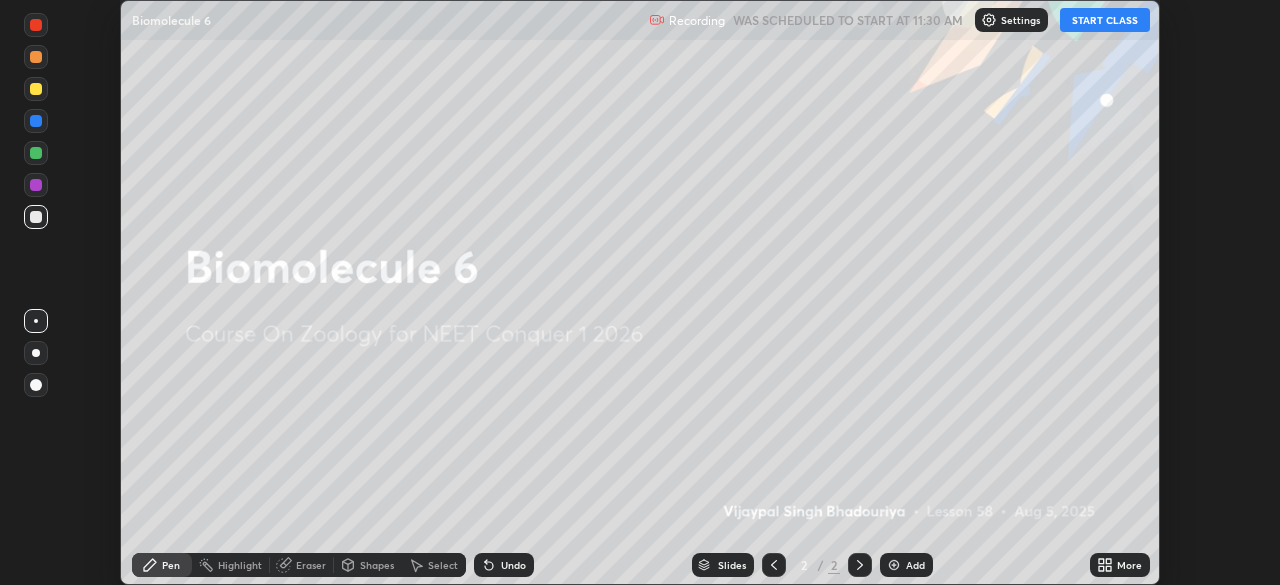 click on "START CLASS" at bounding box center [1105, 20] 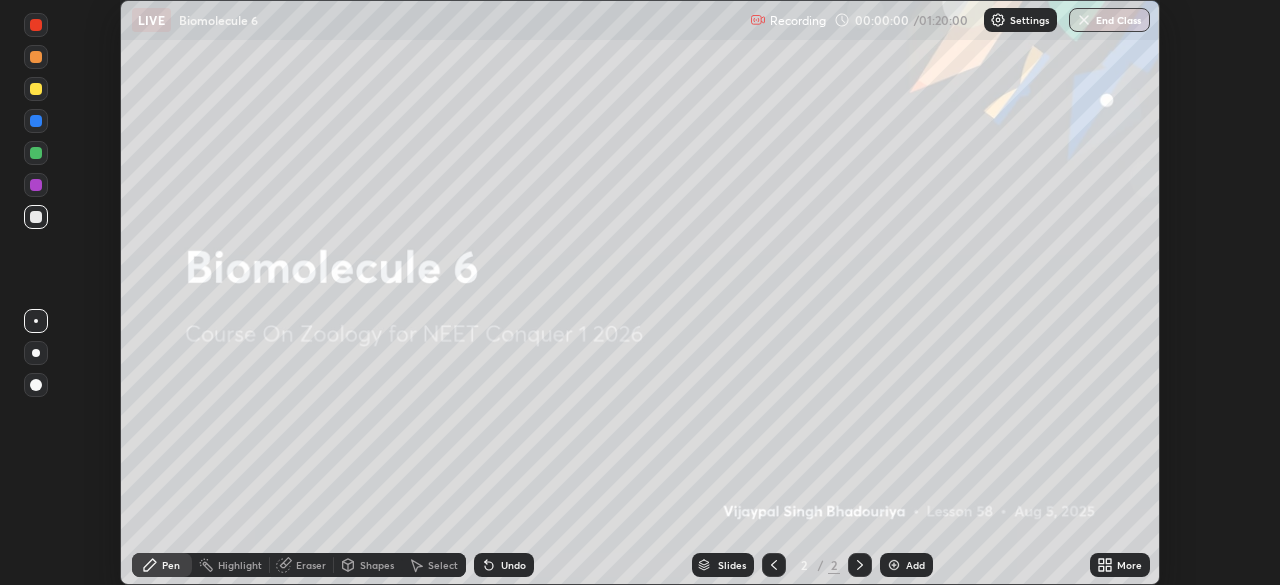 click 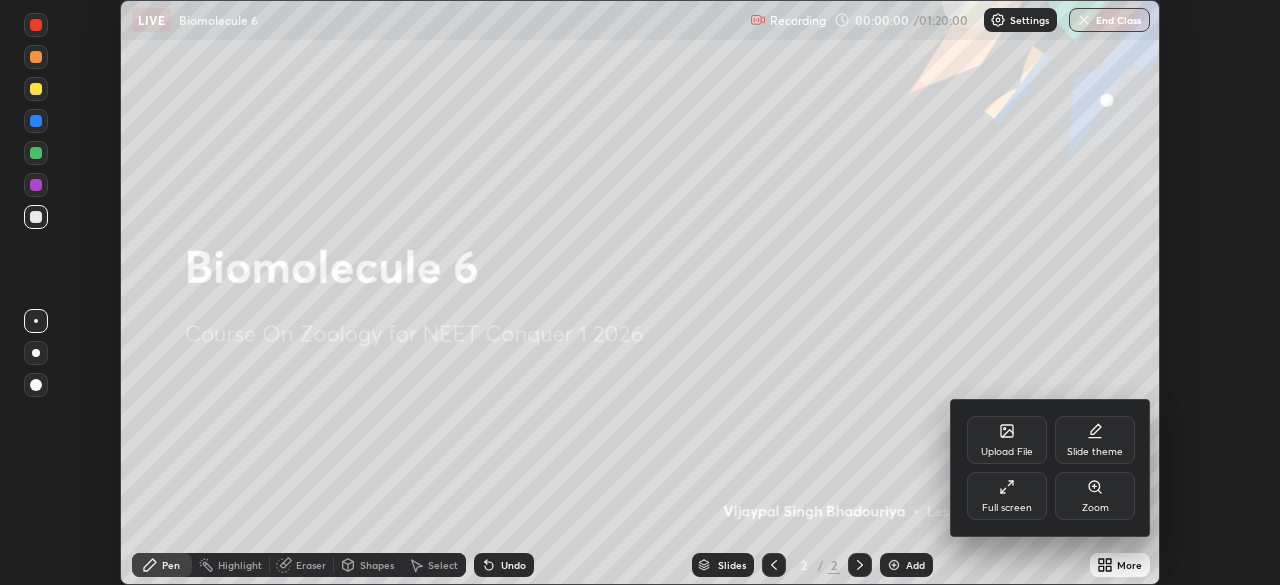 click on "Full screen" at bounding box center [1007, 508] 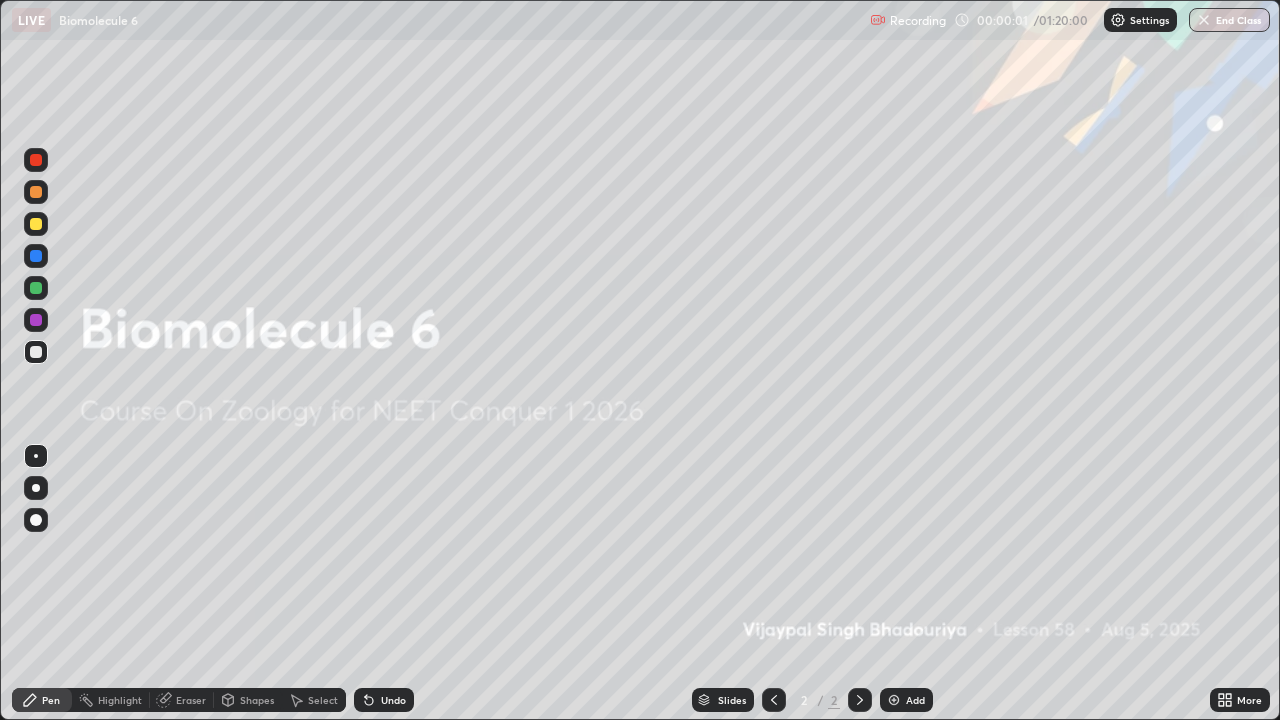 scroll, scrollTop: 99280, scrollLeft: 98720, axis: both 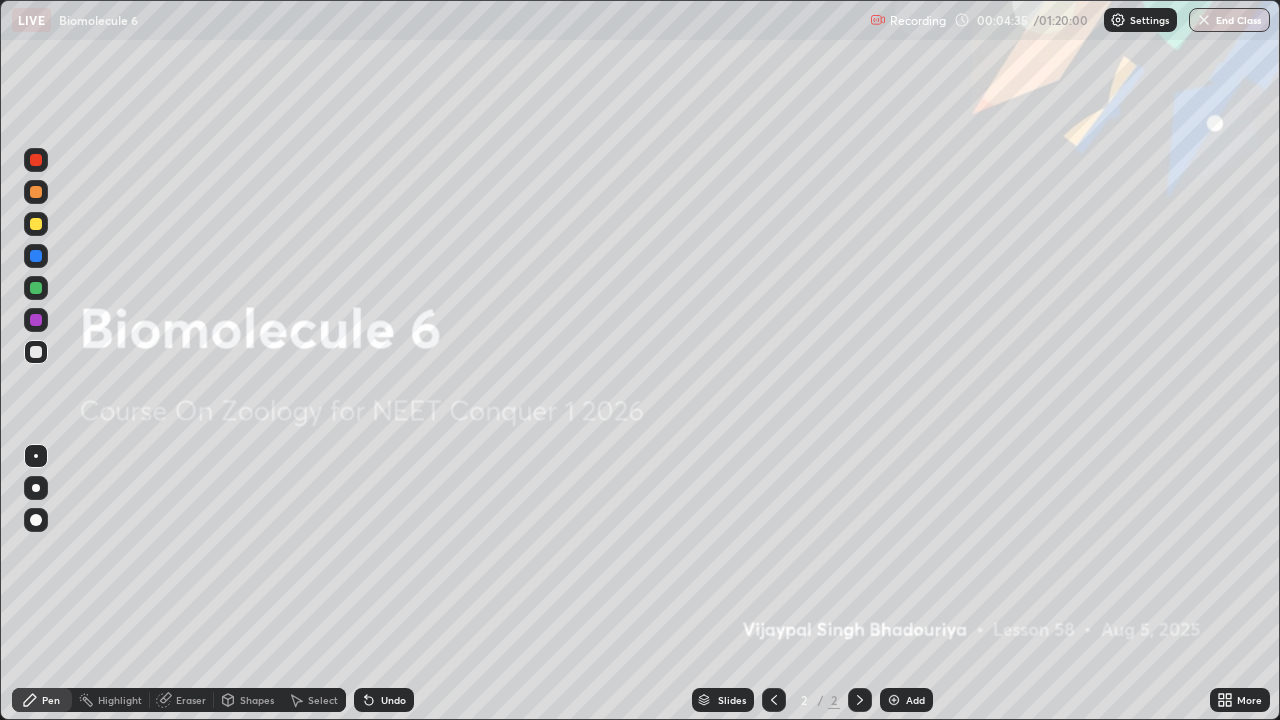 click on "Add" at bounding box center [906, 700] 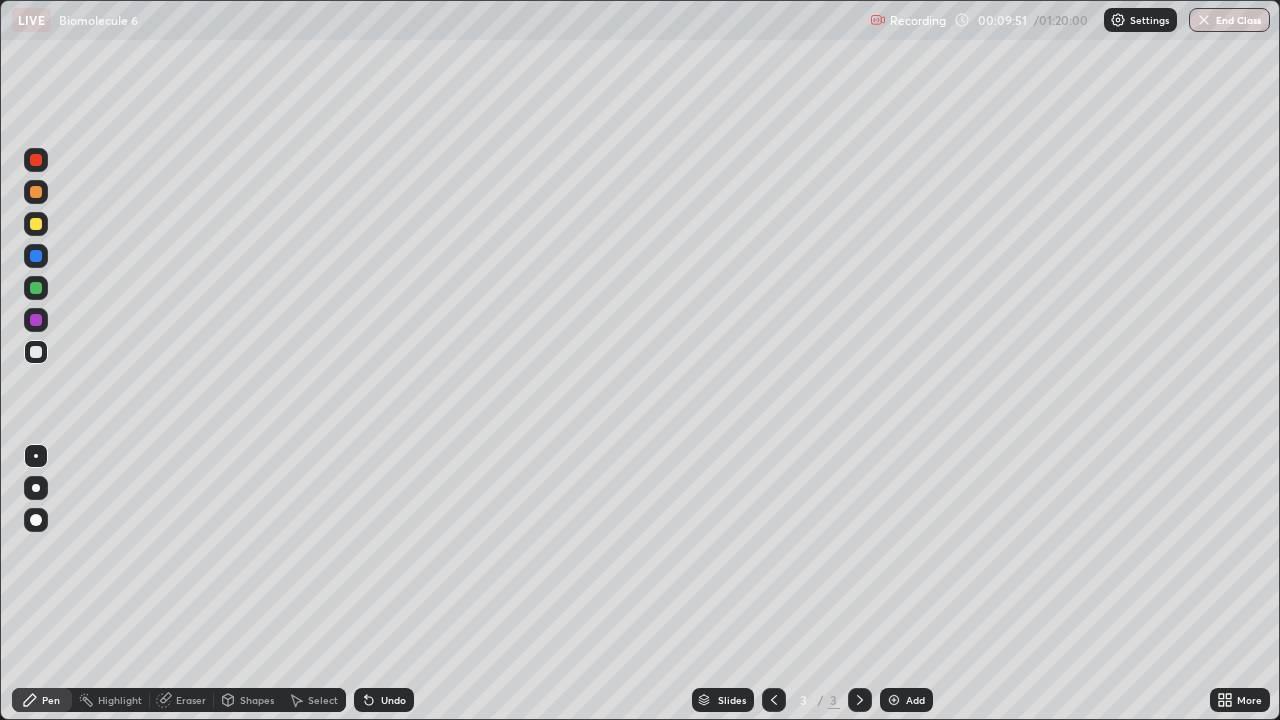 click at bounding box center (36, 224) 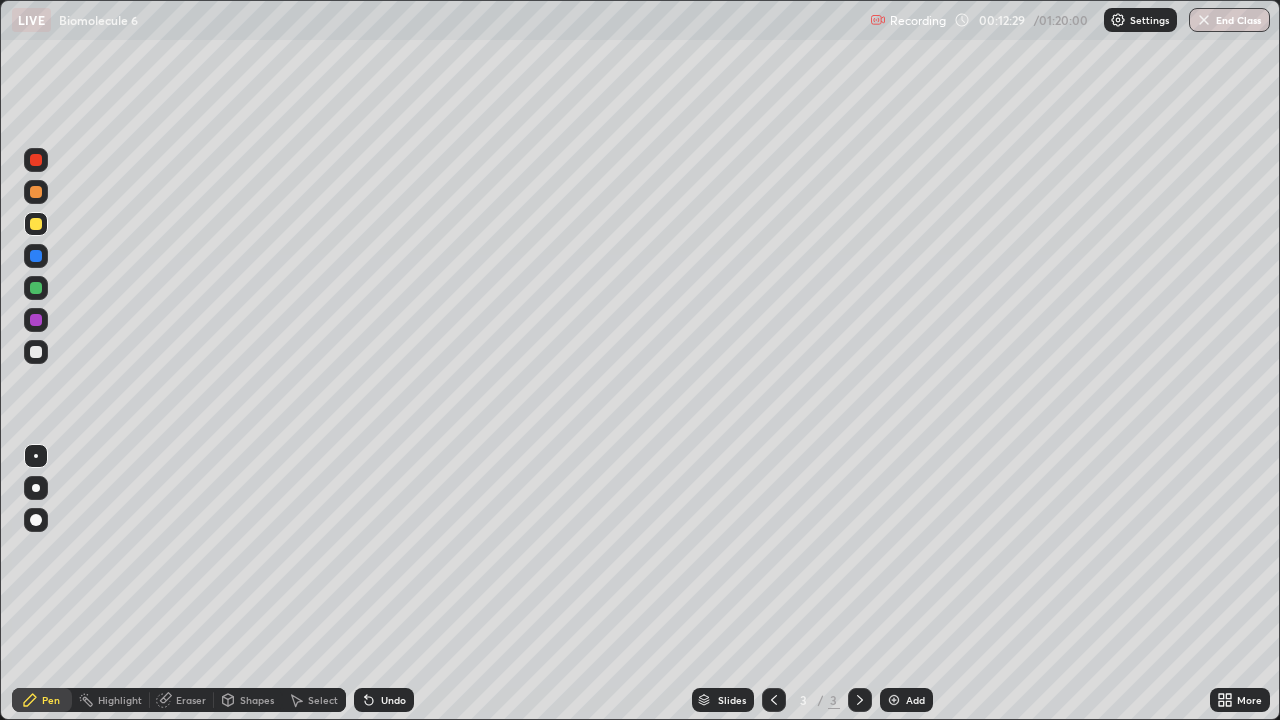 click at bounding box center [36, 192] 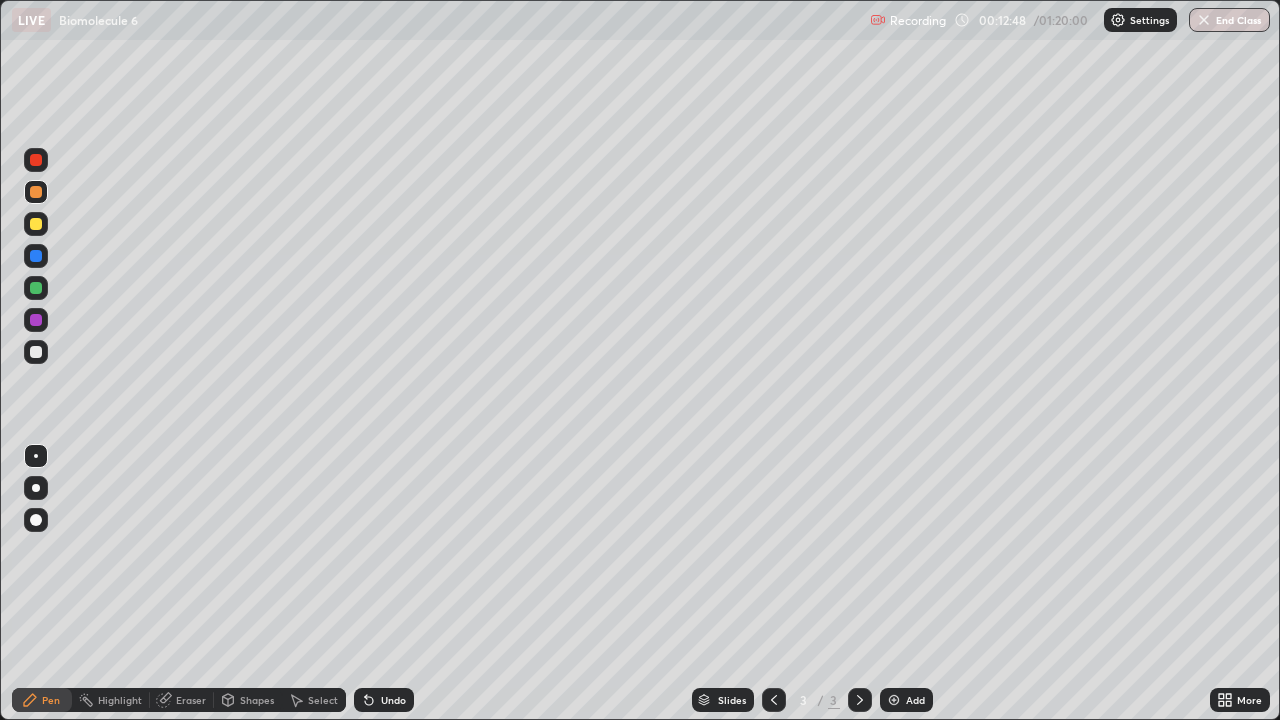 click at bounding box center (36, 320) 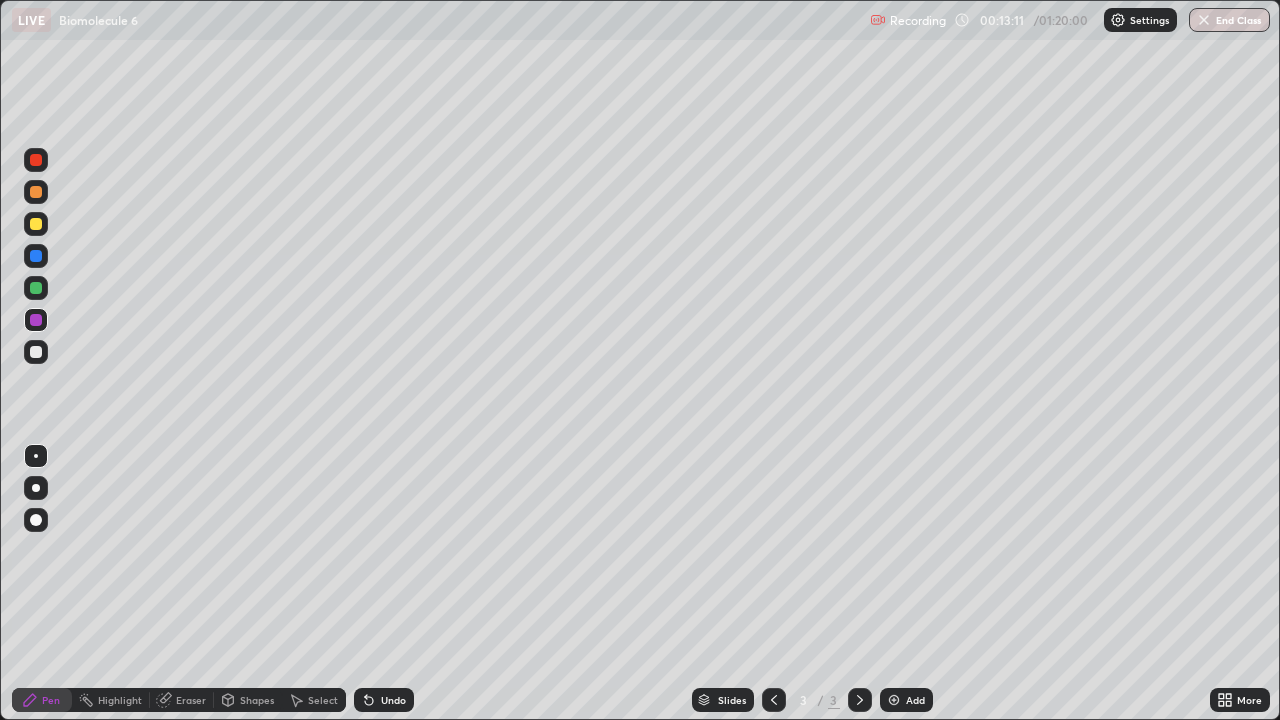 click at bounding box center (36, 288) 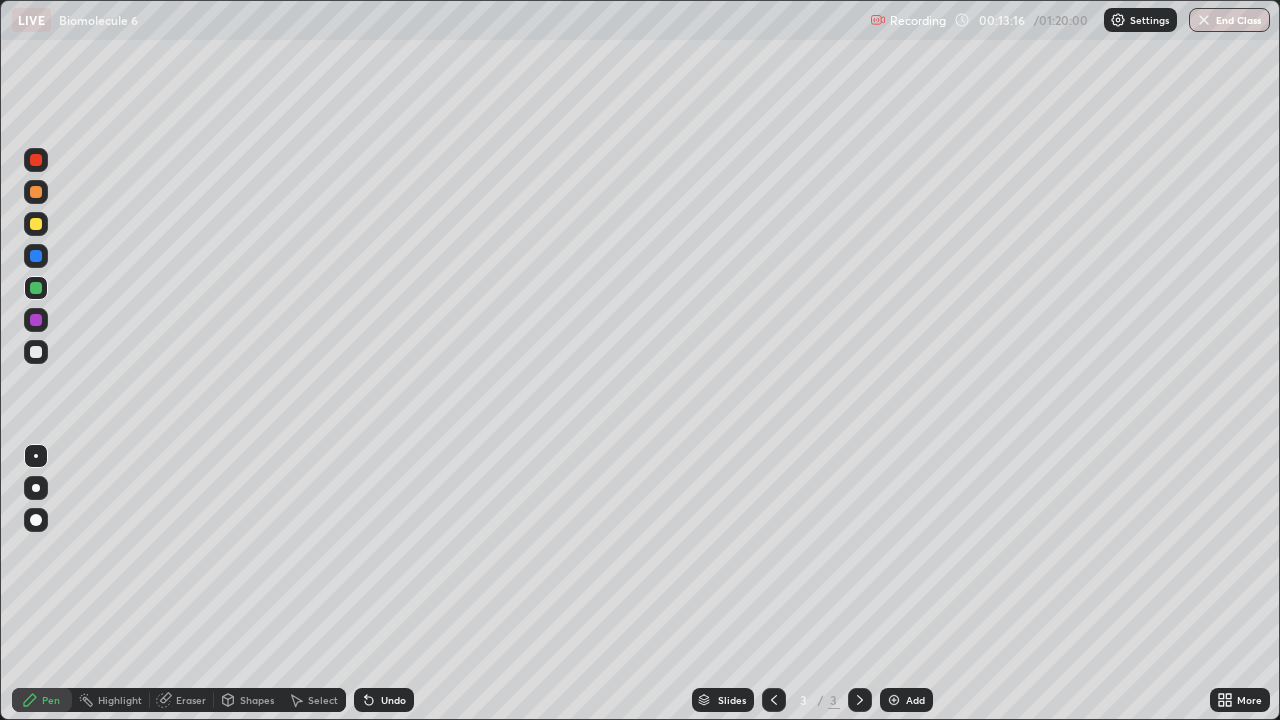 click at bounding box center (36, 352) 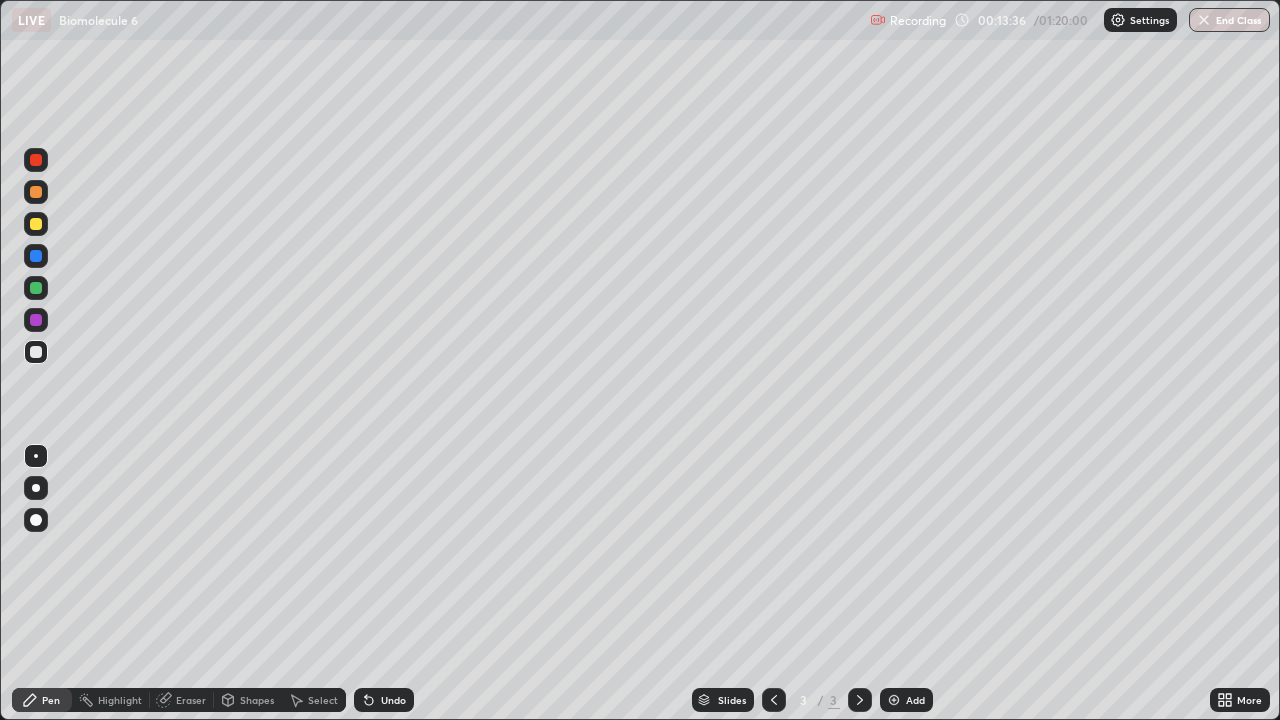 click on "Eraser" at bounding box center (191, 700) 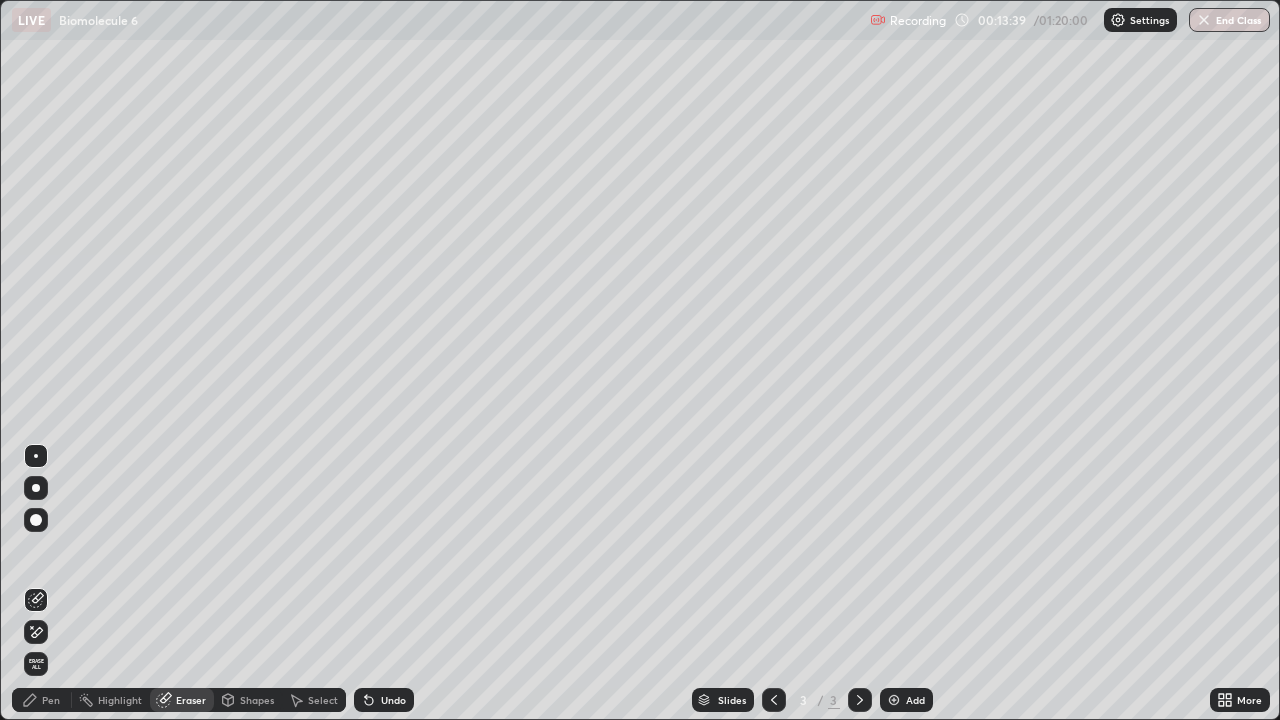 click on "Pen" at bounding box center [51, 700] 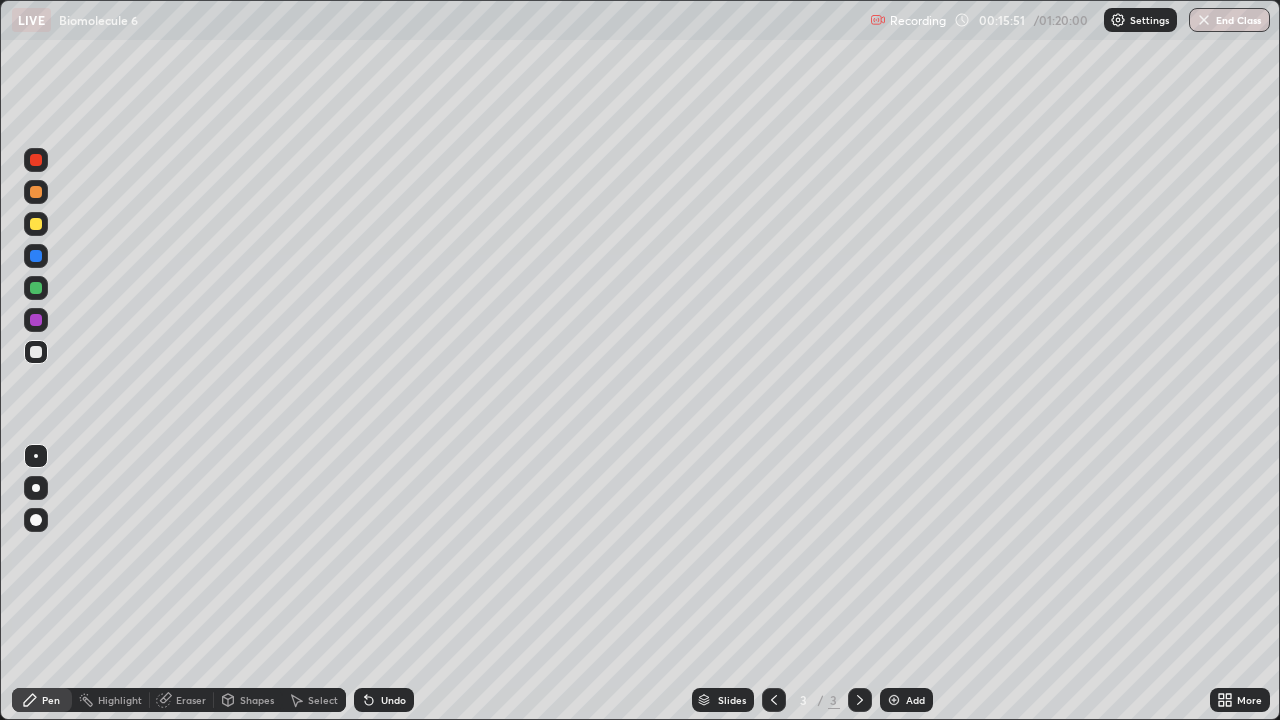 click at bounding box center (894, 700) 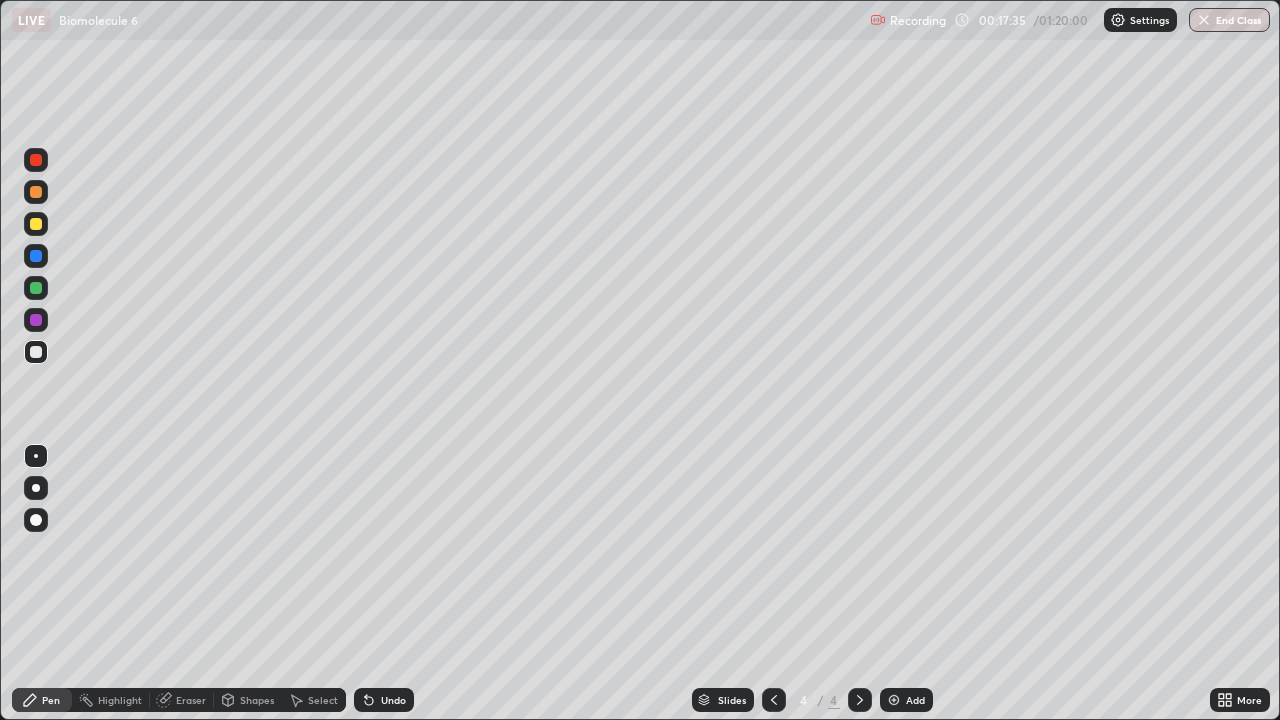 click on "Eraser" at bounding box center [191, 700] 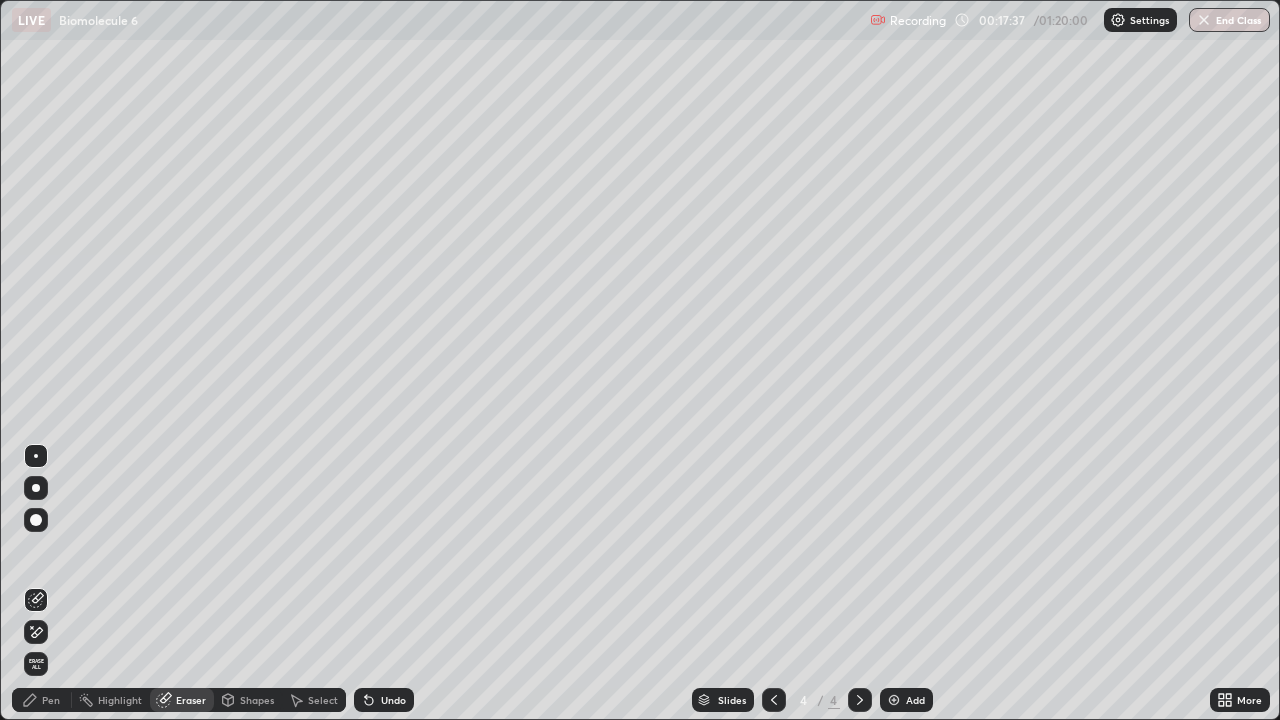 click on "Select" at bounding box center (323, 700) 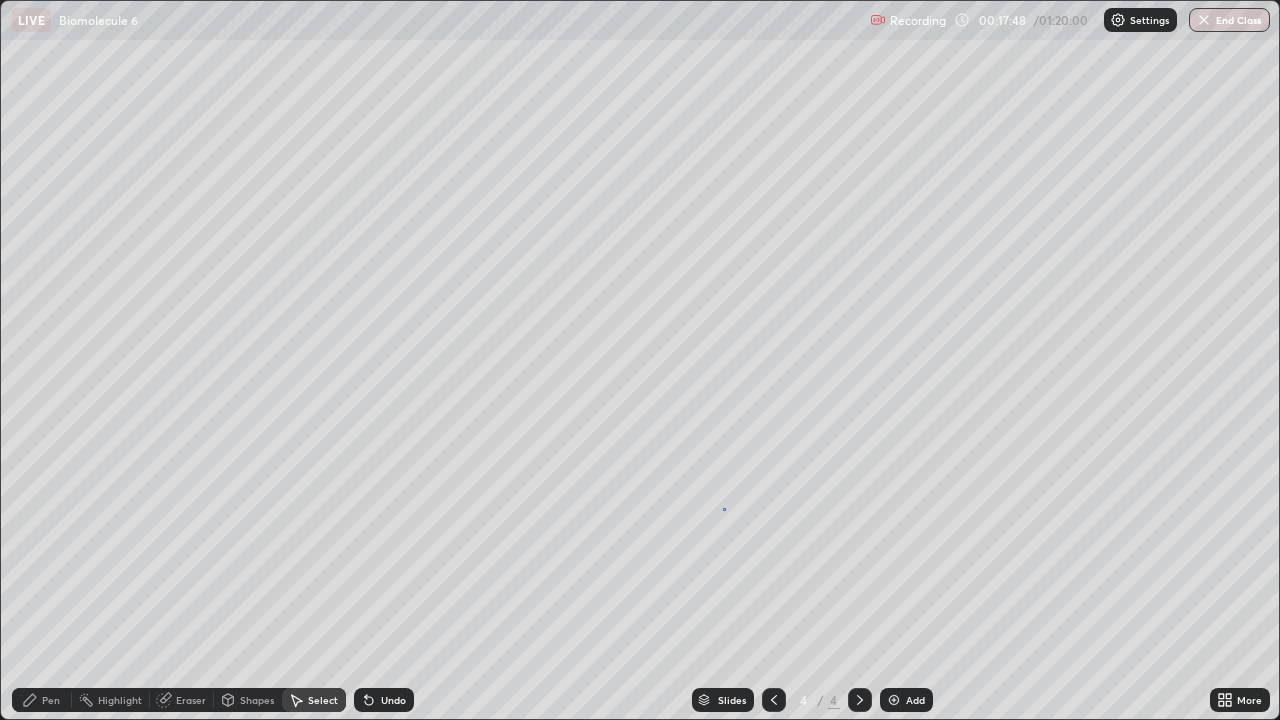 click on "0 ° Undo Copy Duplicate Duplicate to new slide Delete" at bounding box center [640, 360] 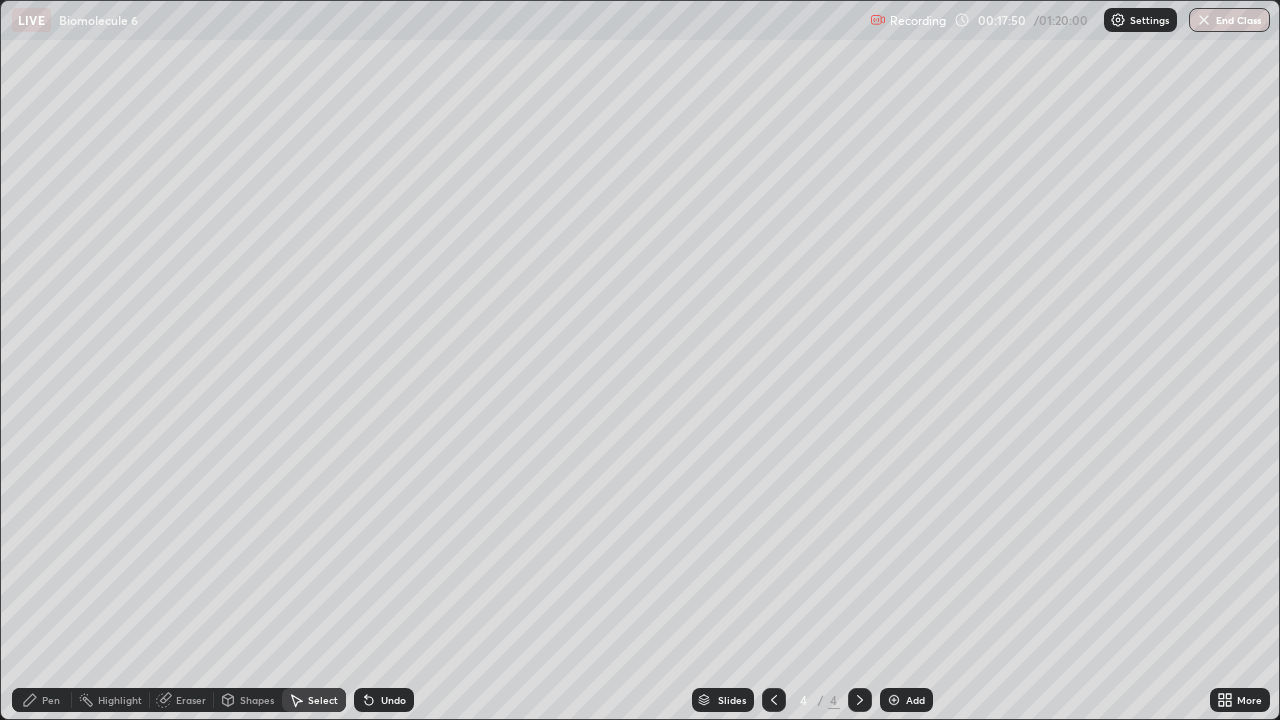 click on "Pen" at bounding box center [51, 700] 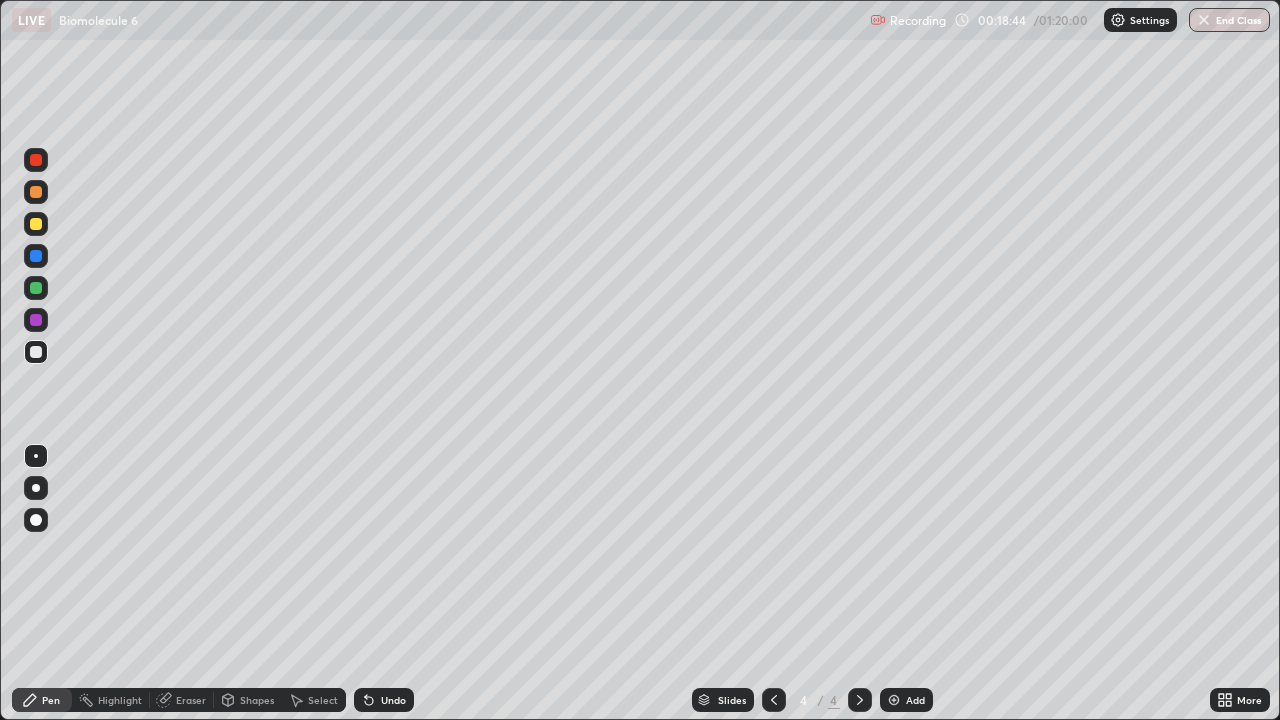 click 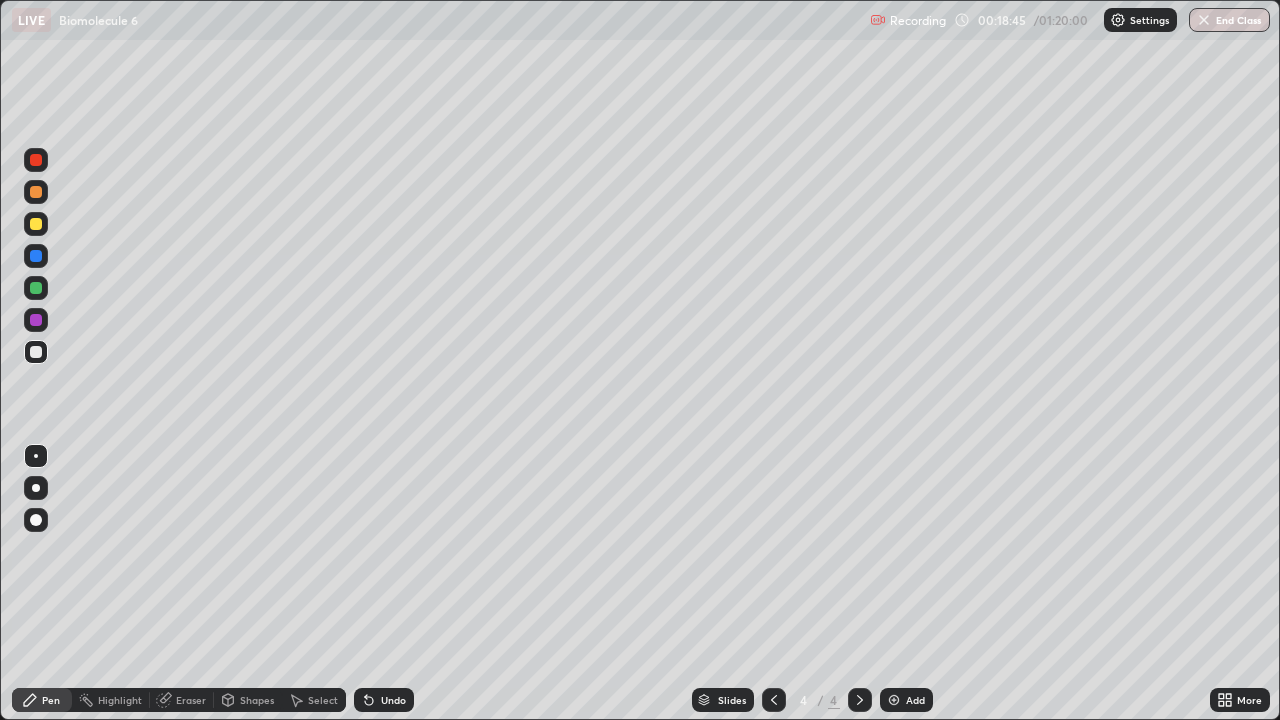 click on "Add" at bounding box center (915, 700) 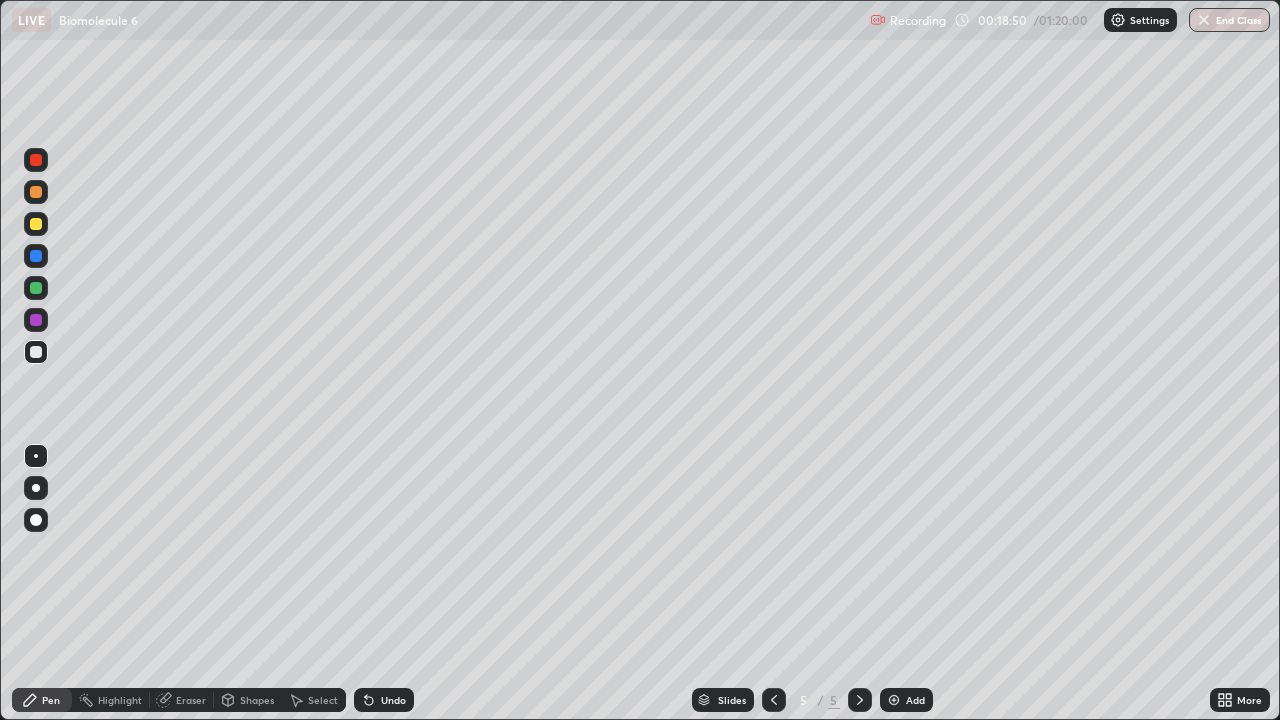 click on "Eraser" at bounding box center (191, 700) 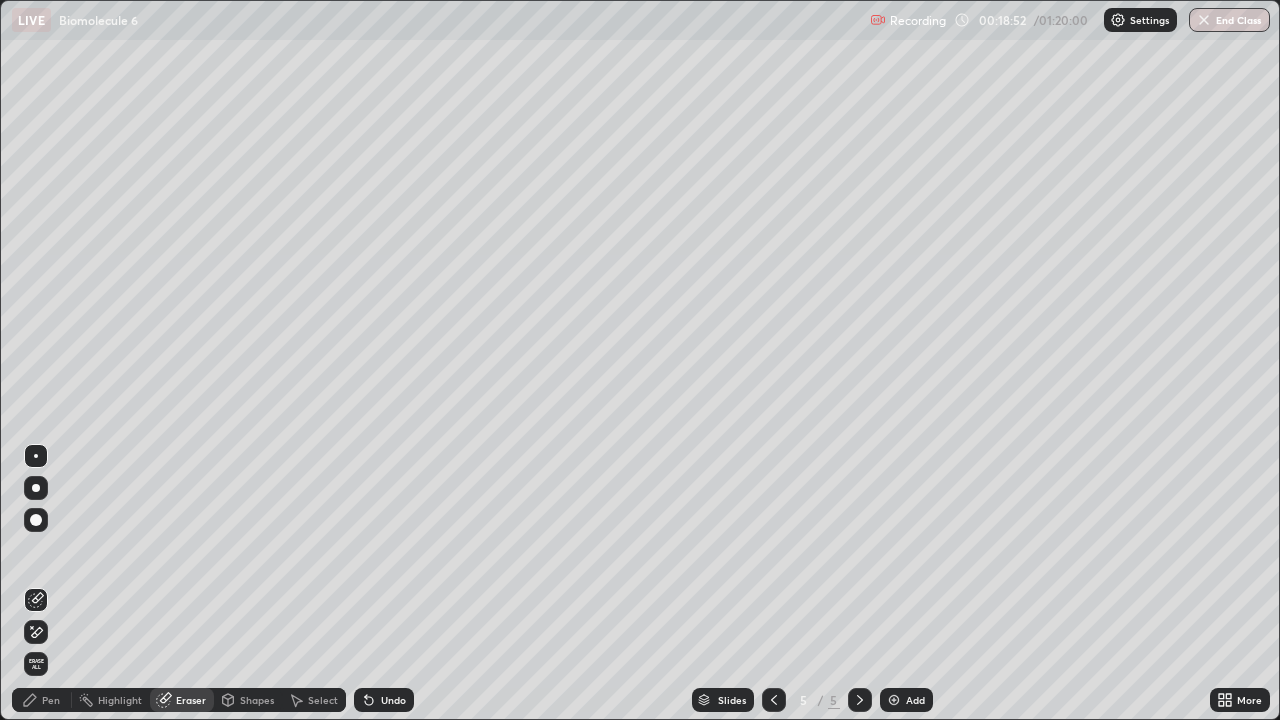 click on "Pen" at bounding box center (51, 700) 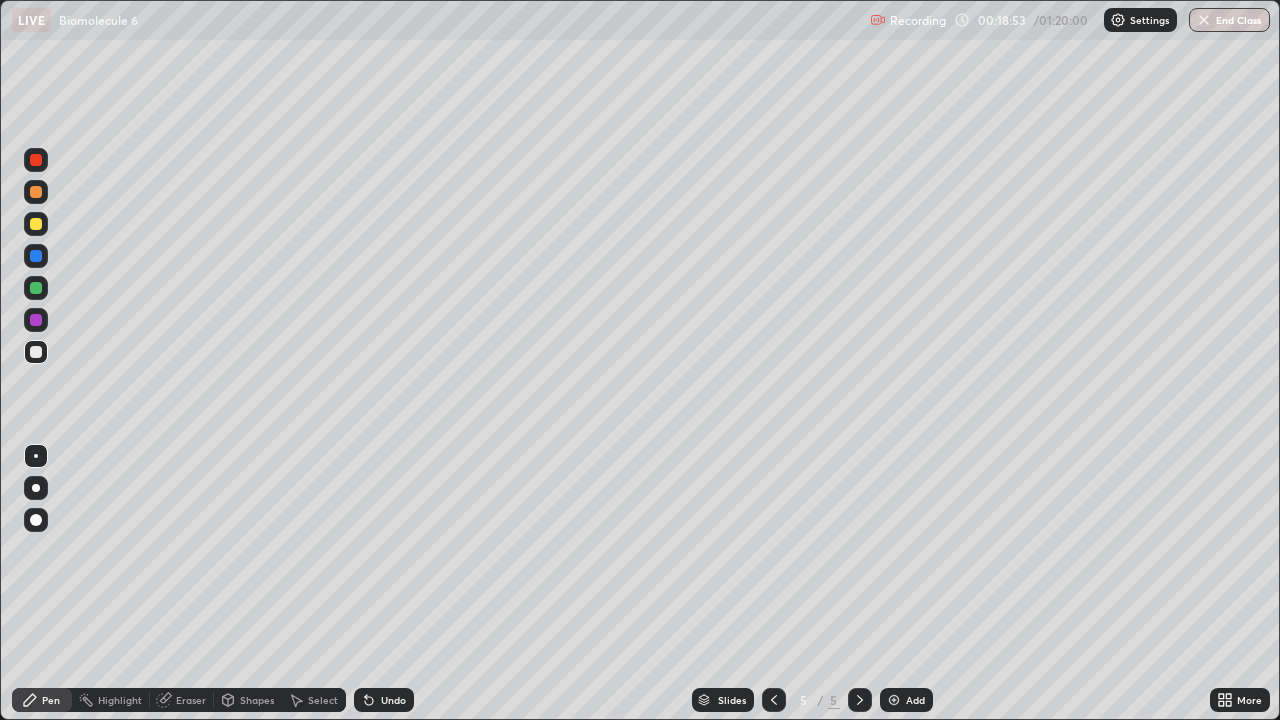 click at bounding box center [36, 320] 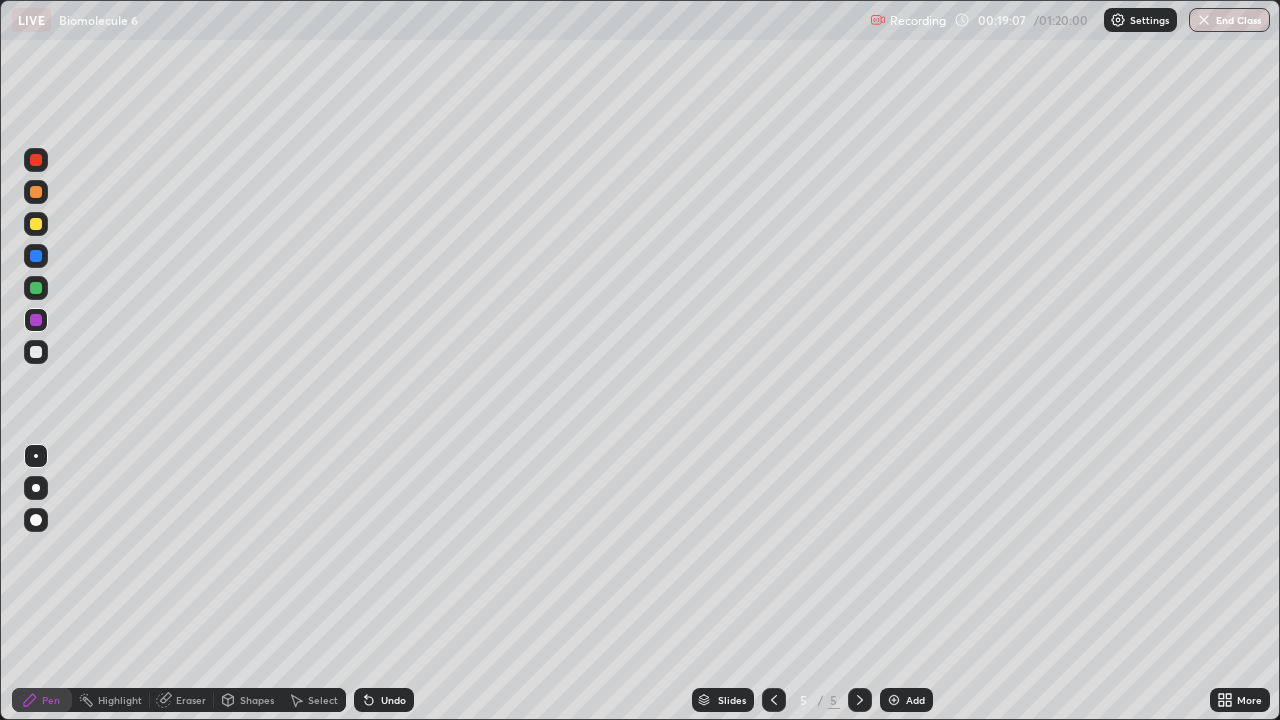 click at bounding box center [36, 288] 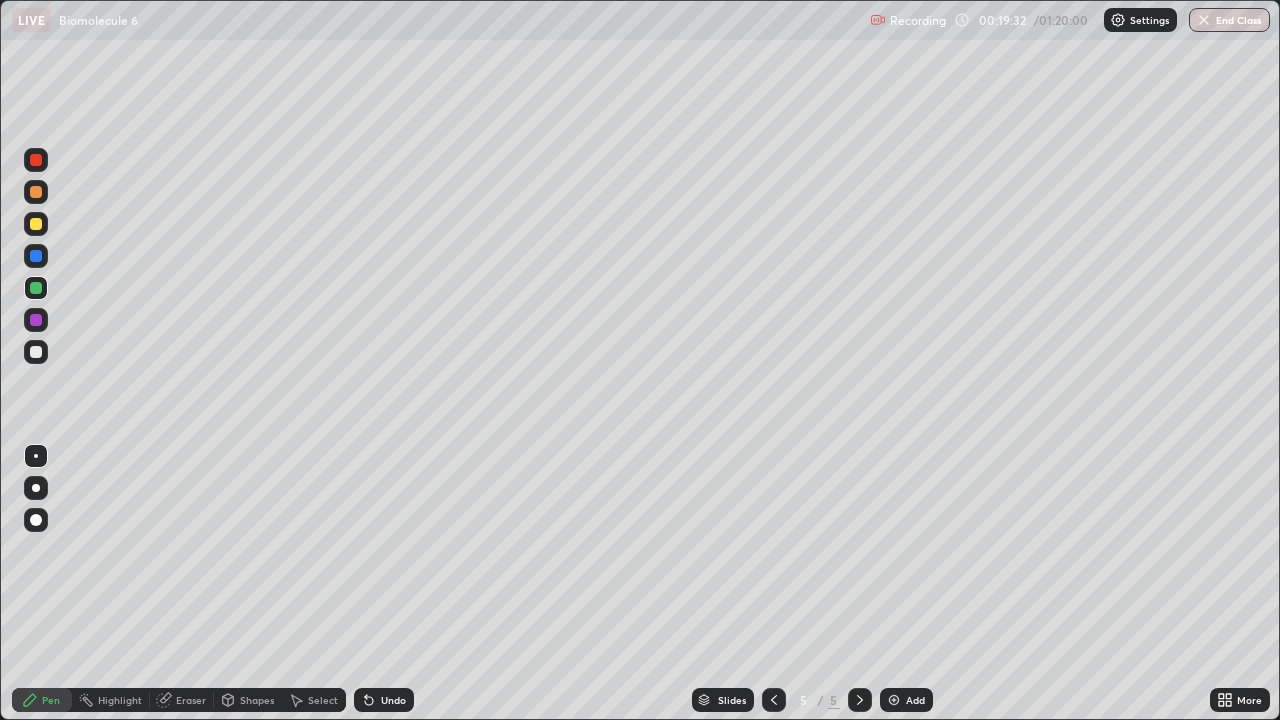 click at bounding box center [36, 224] 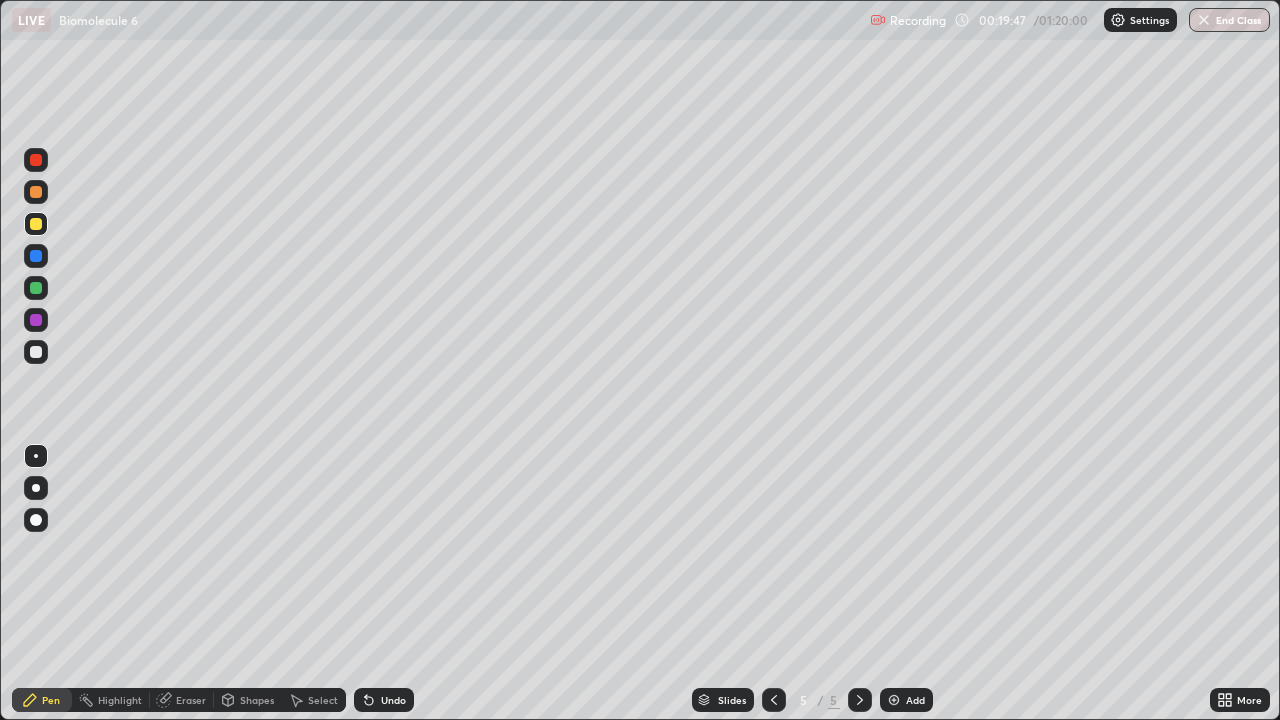 click 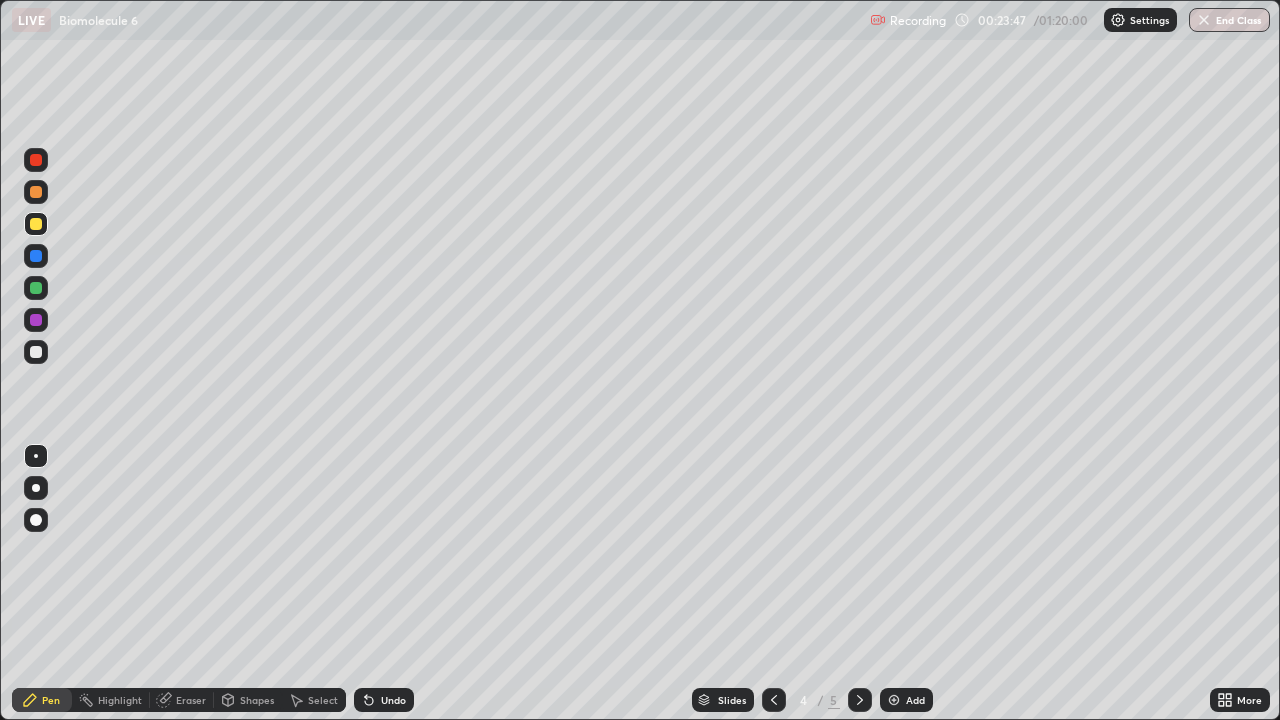 click at bounding box center [894, 700] 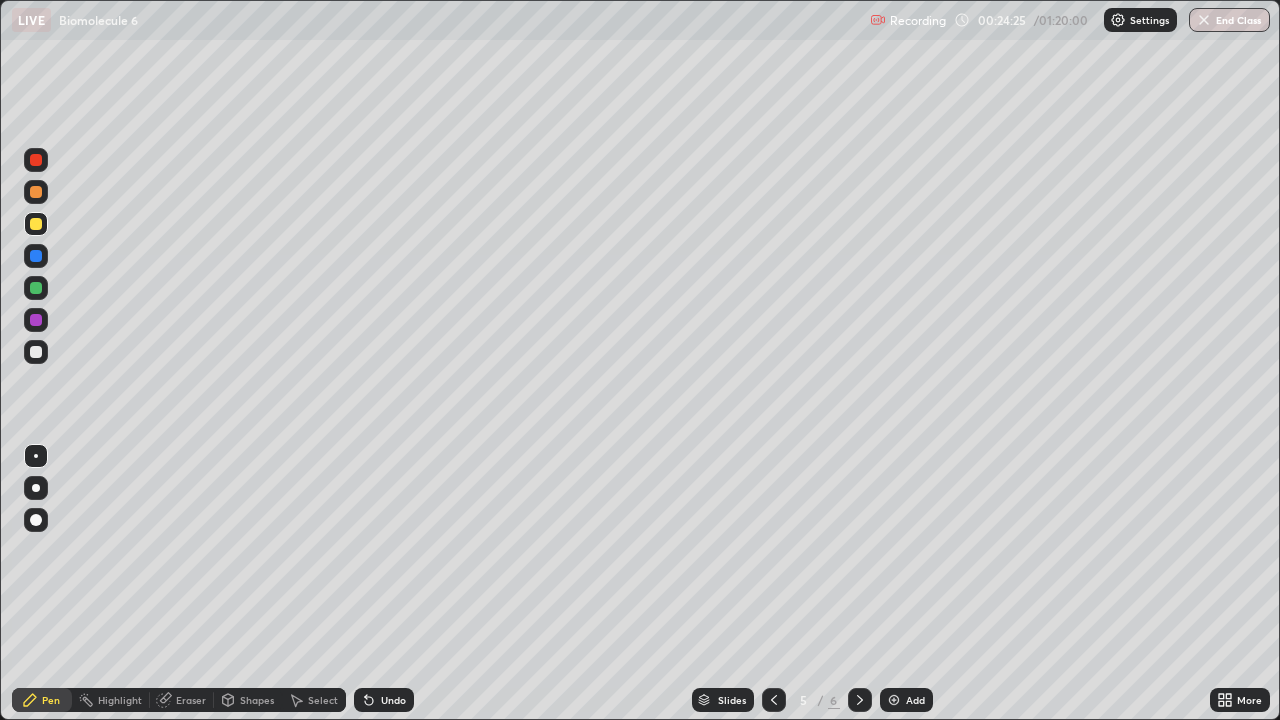 click at bounding box center (36, 352) 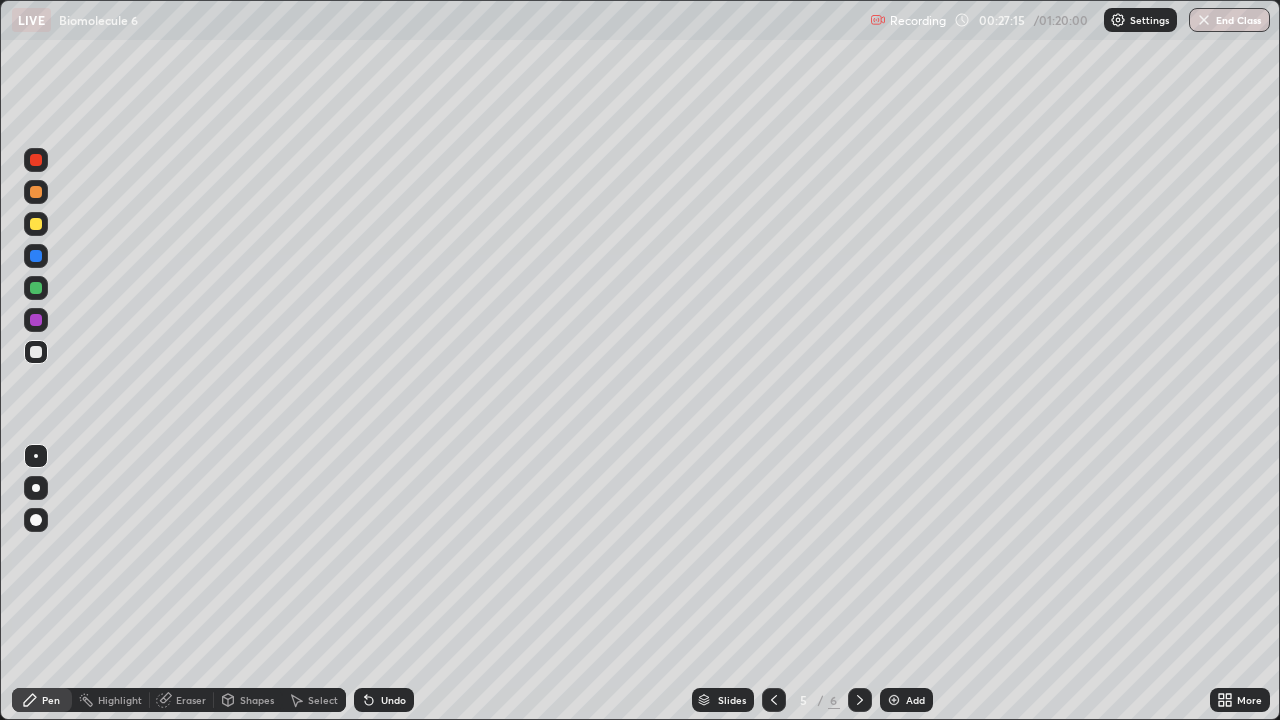 click on "Eraser" at bounding box center [191, 700] 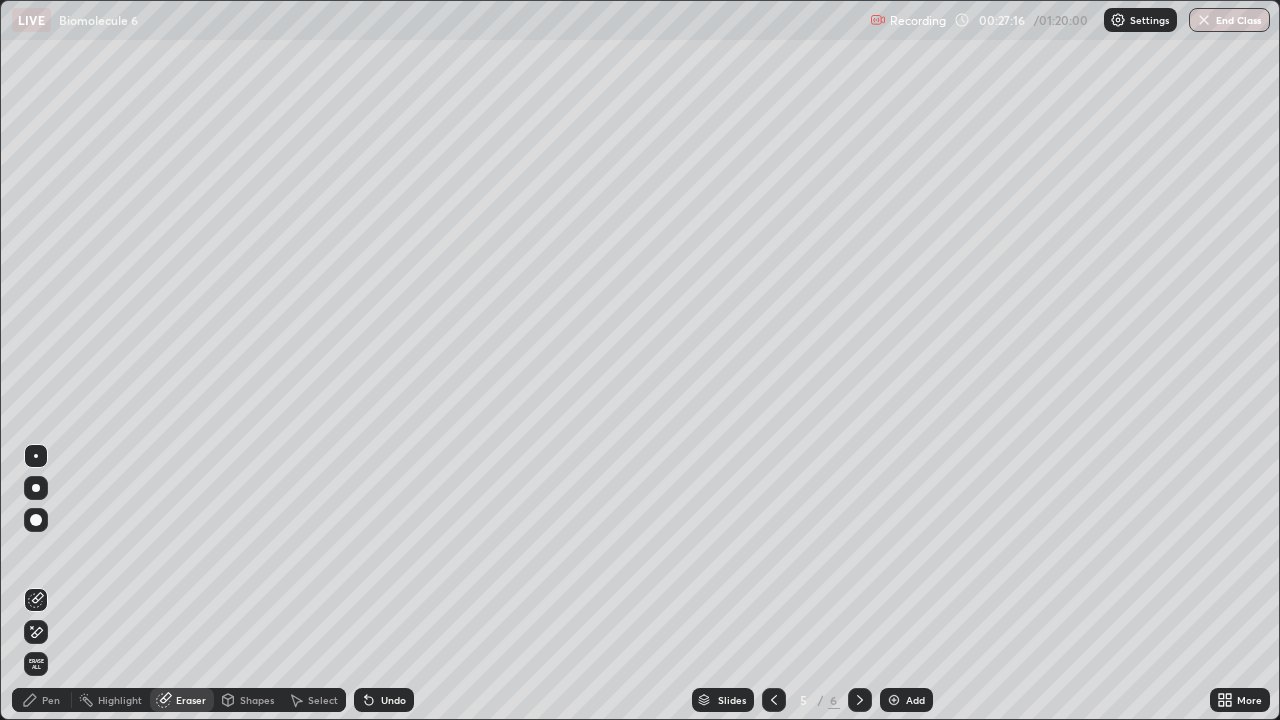 click on "Pen" at bounding box center (51, 700) 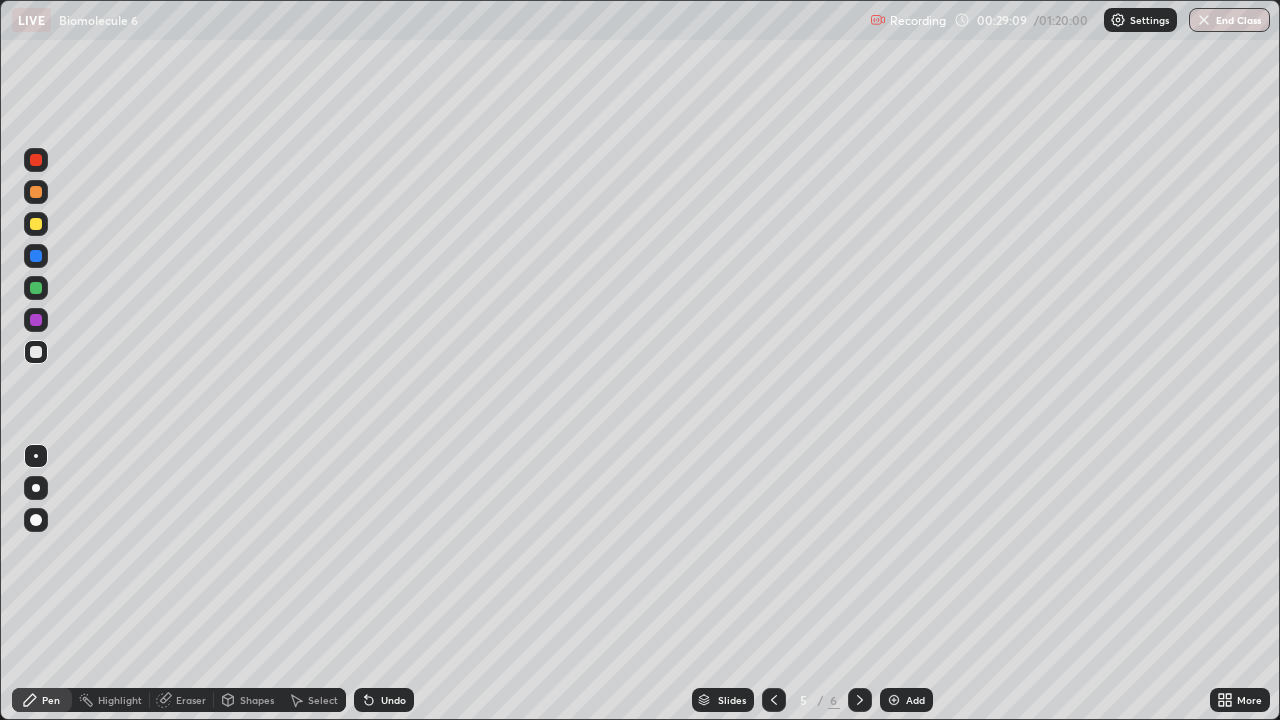 click at bounding box center (894, 700) 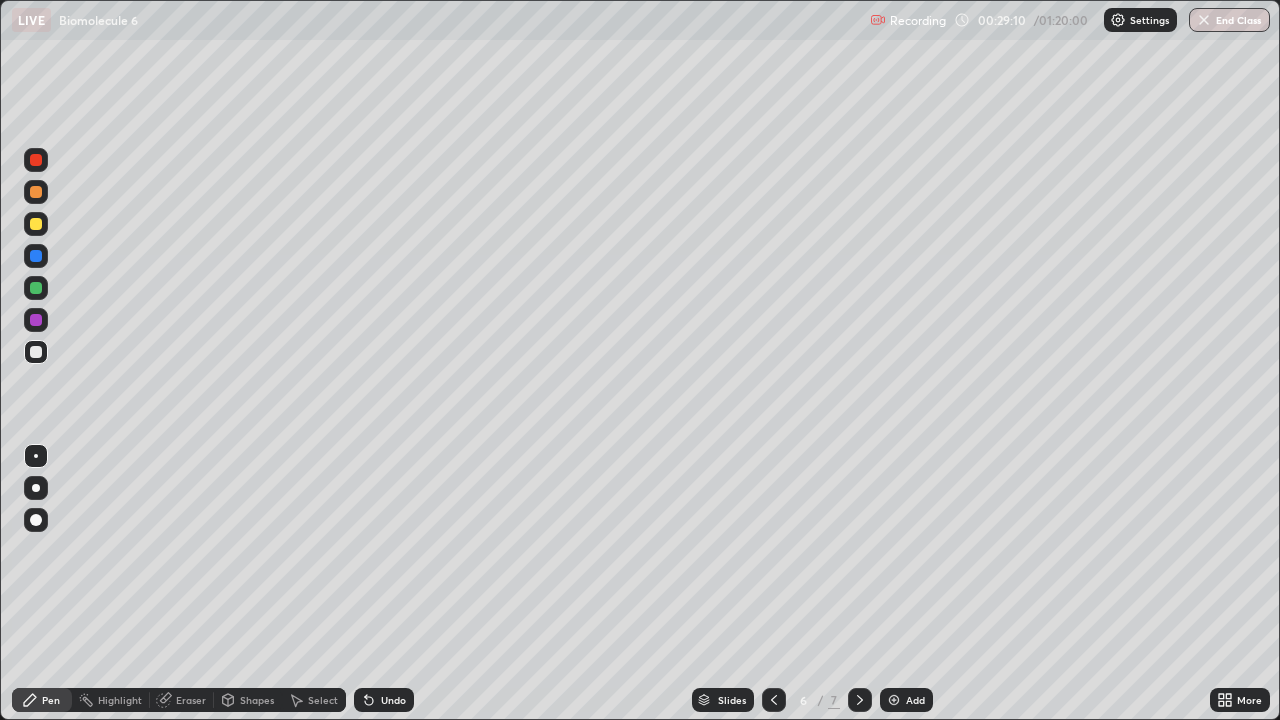click at bounding box center [36, 224] 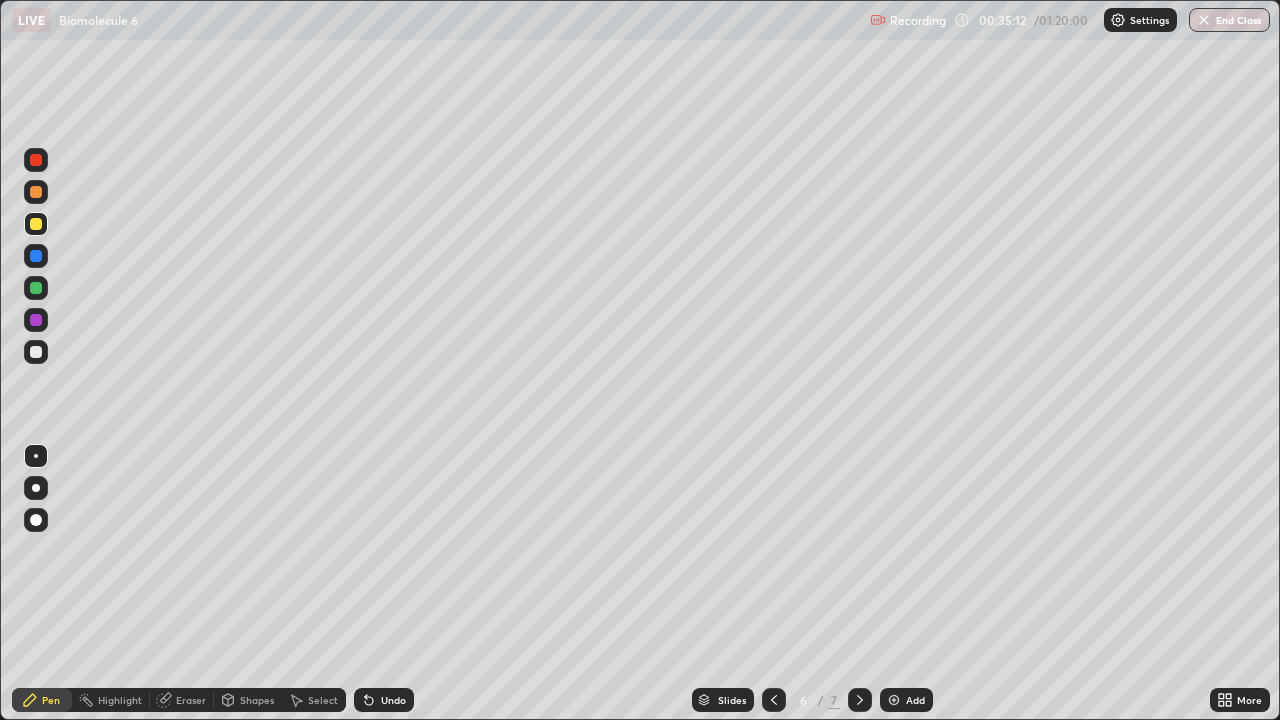 click on "Eraser" at bounding box center (191, 700) 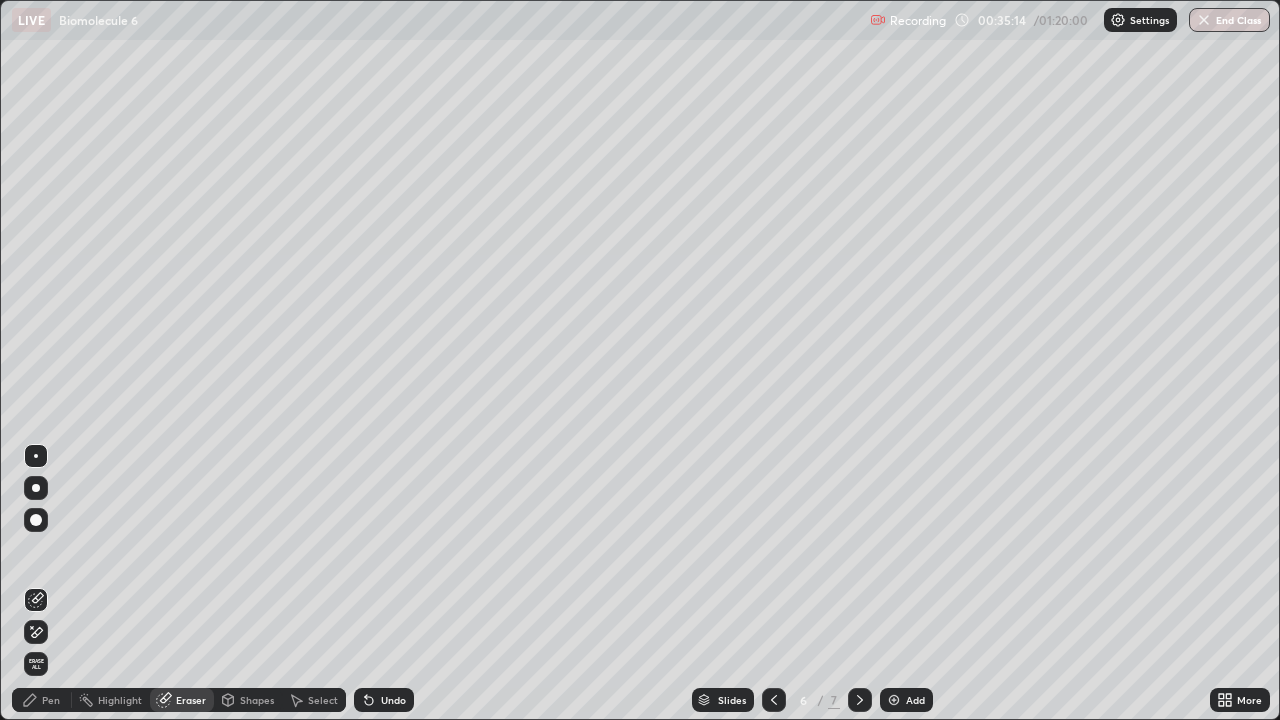 click on "Pen" at bounding box center (51, 700) 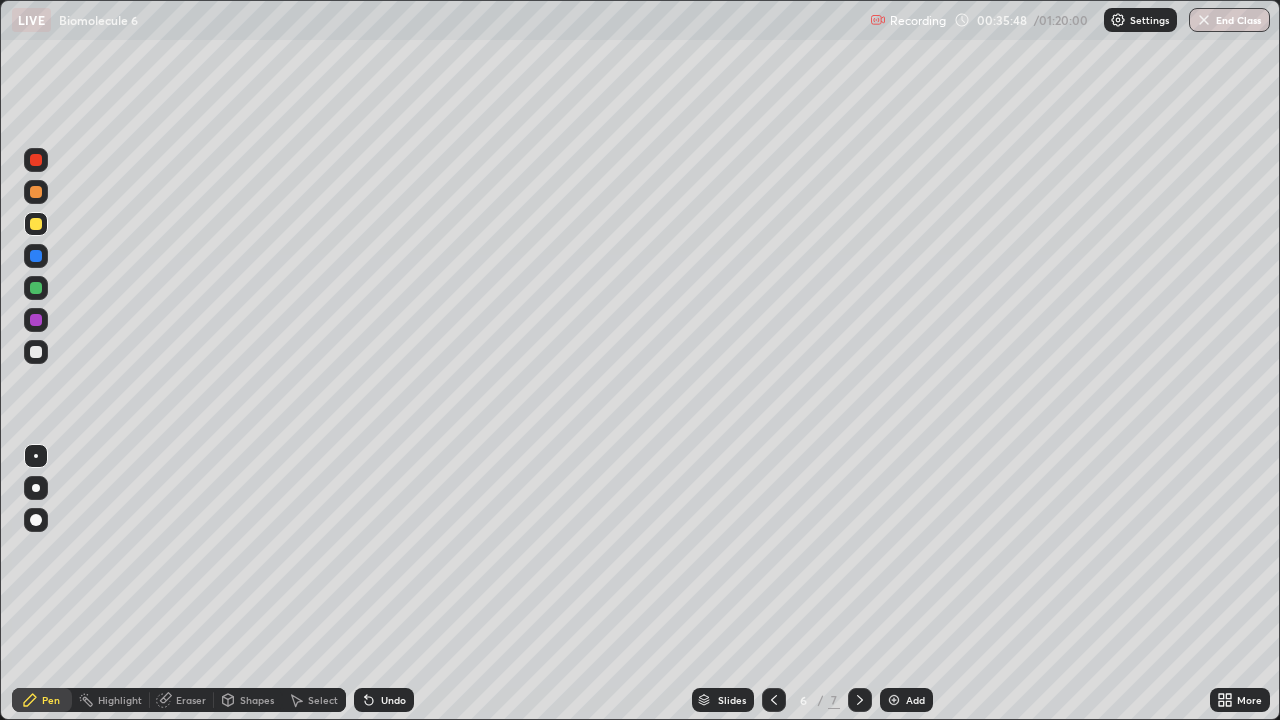click on "Shapes" at bounding box center (248, 700) 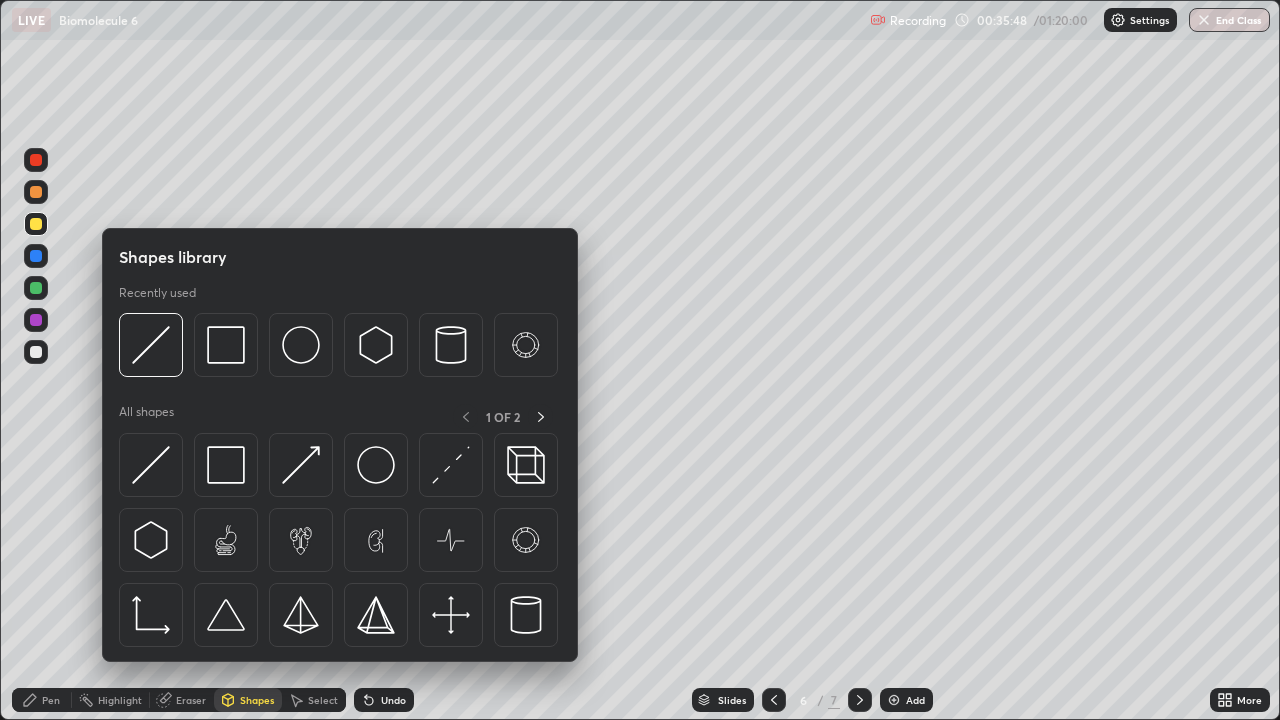 click on "Shapes library Recently used All shapes 1 OF 2" at bounding box center (340, 445) 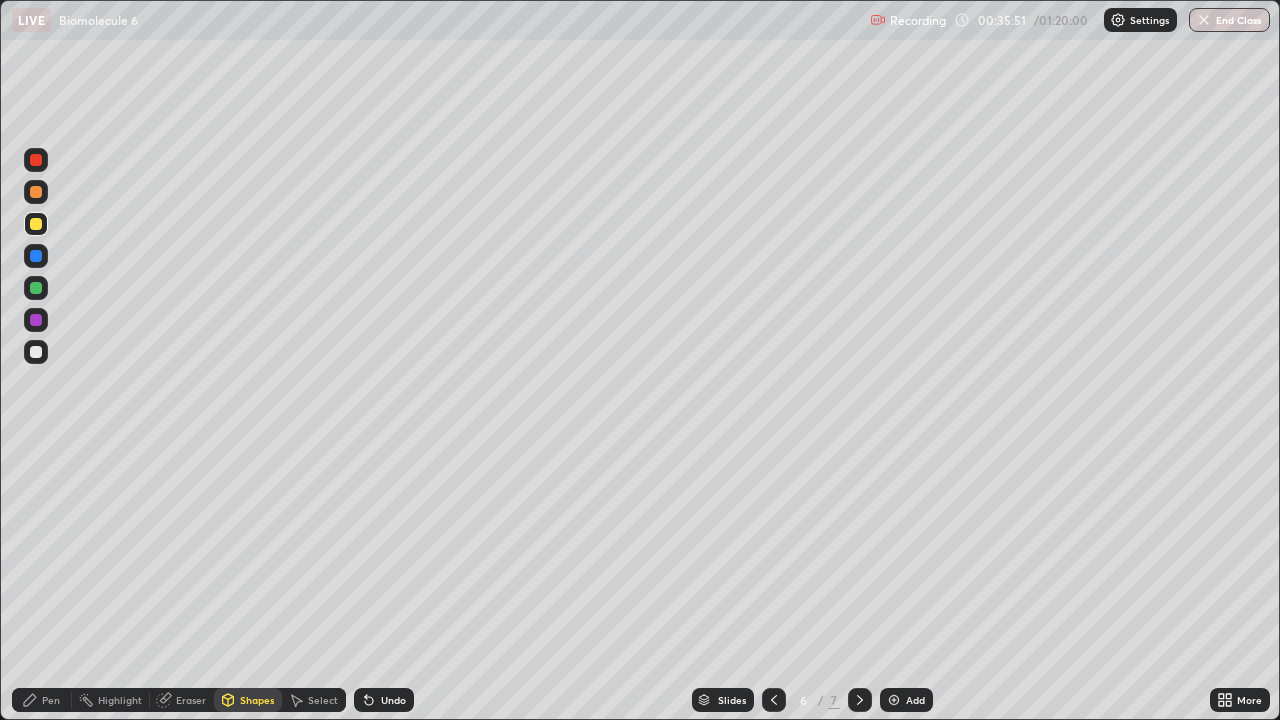click on "Undo" at bounding box center [393, 700] 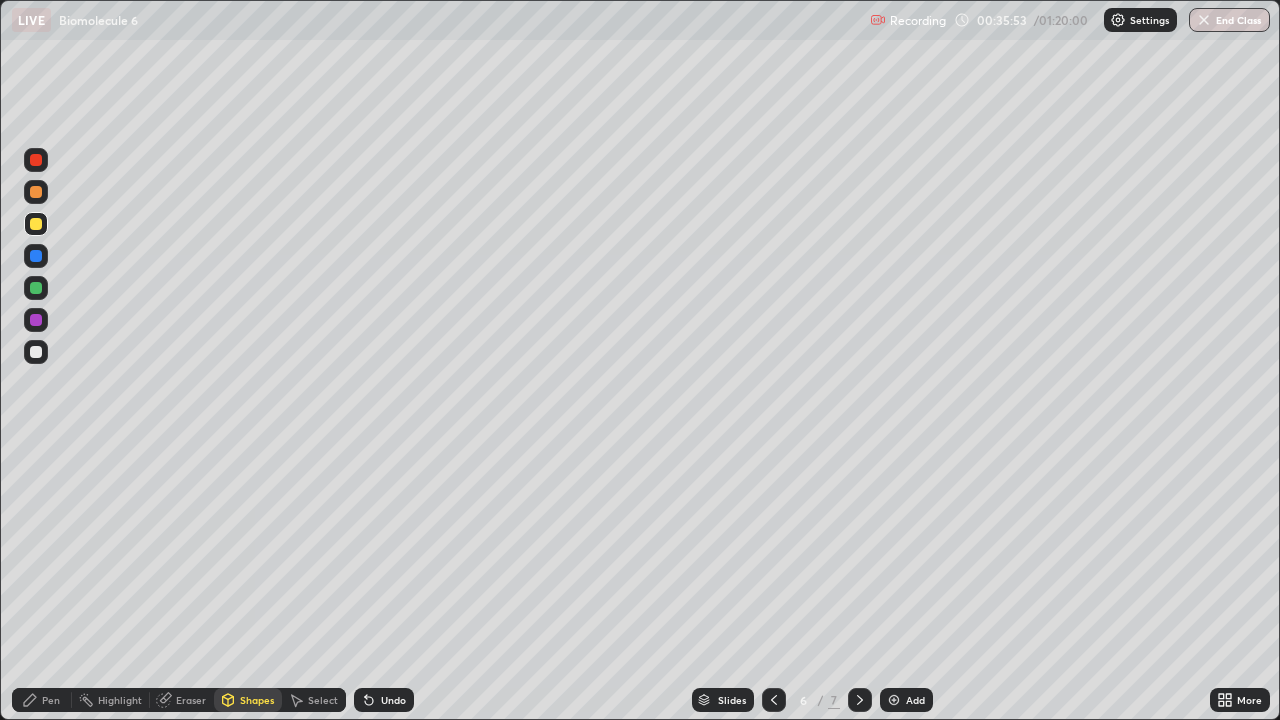 click on "Select" at bounding box center [314, 700] 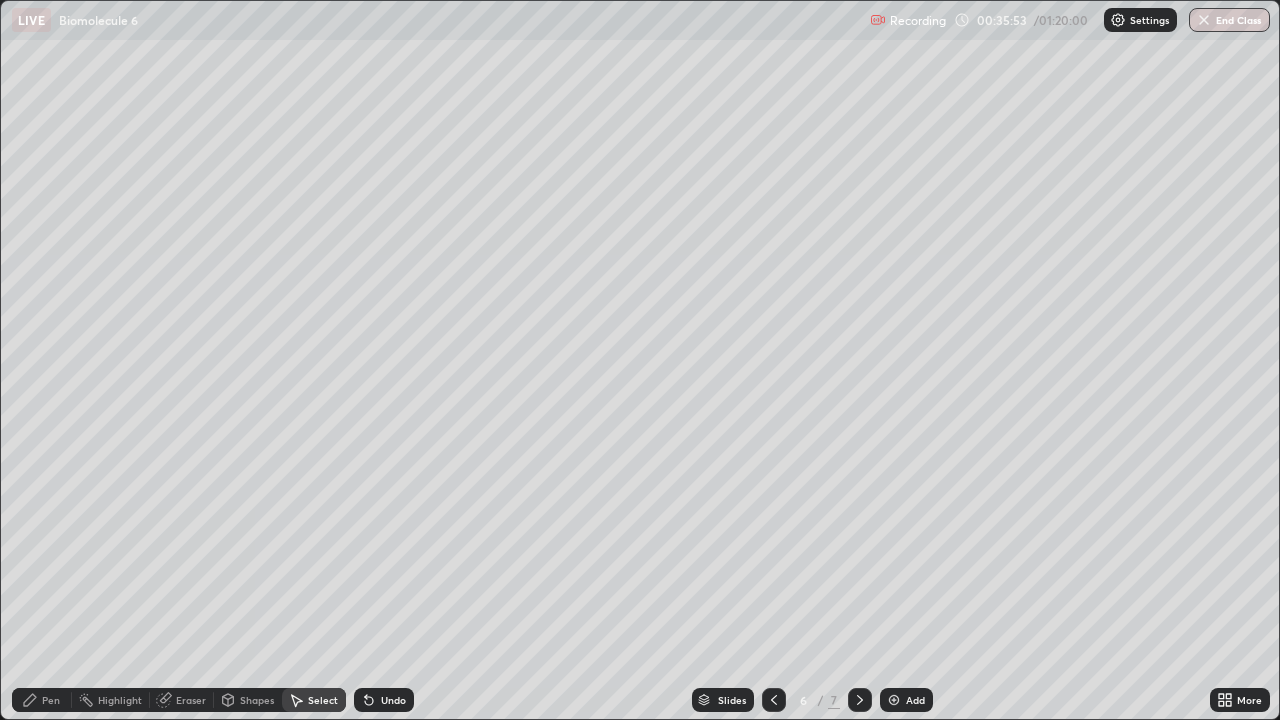 click on "0 ° Undo Copy Duplicate Duplicate to new slide Delete" at bounding box center [640, 360] 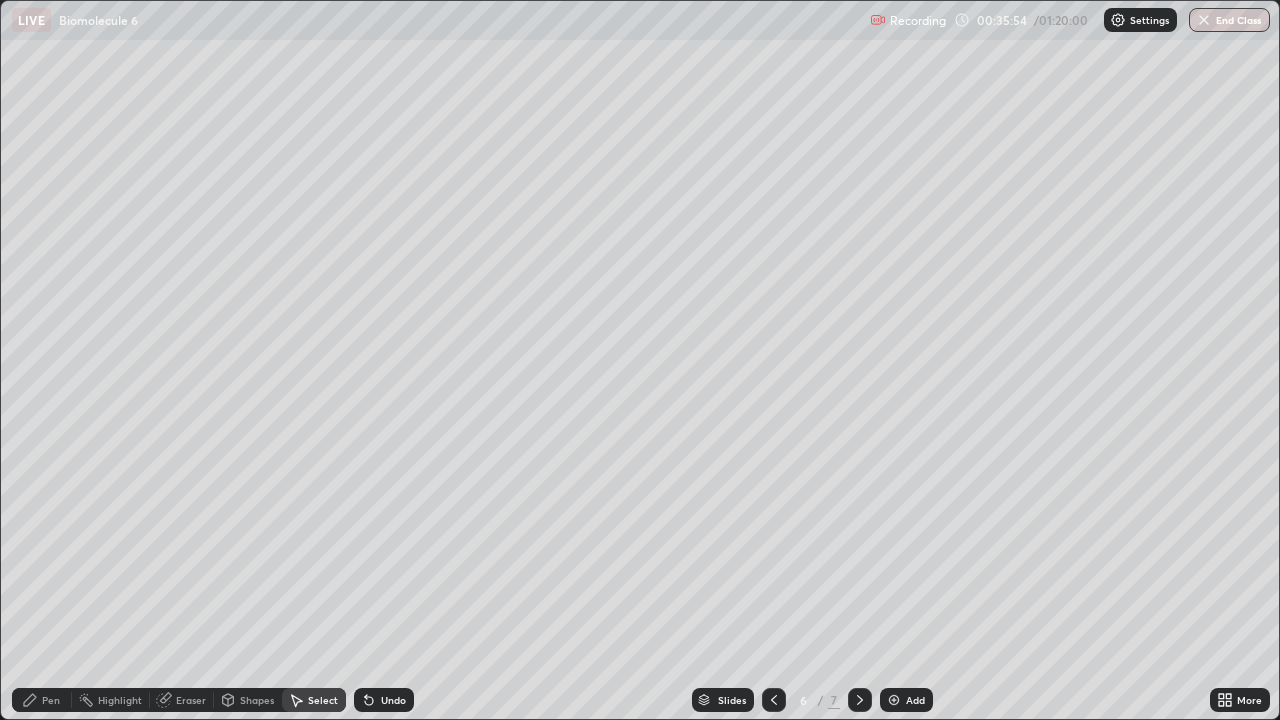 click on "Pen" at bounding box center [51, 700] 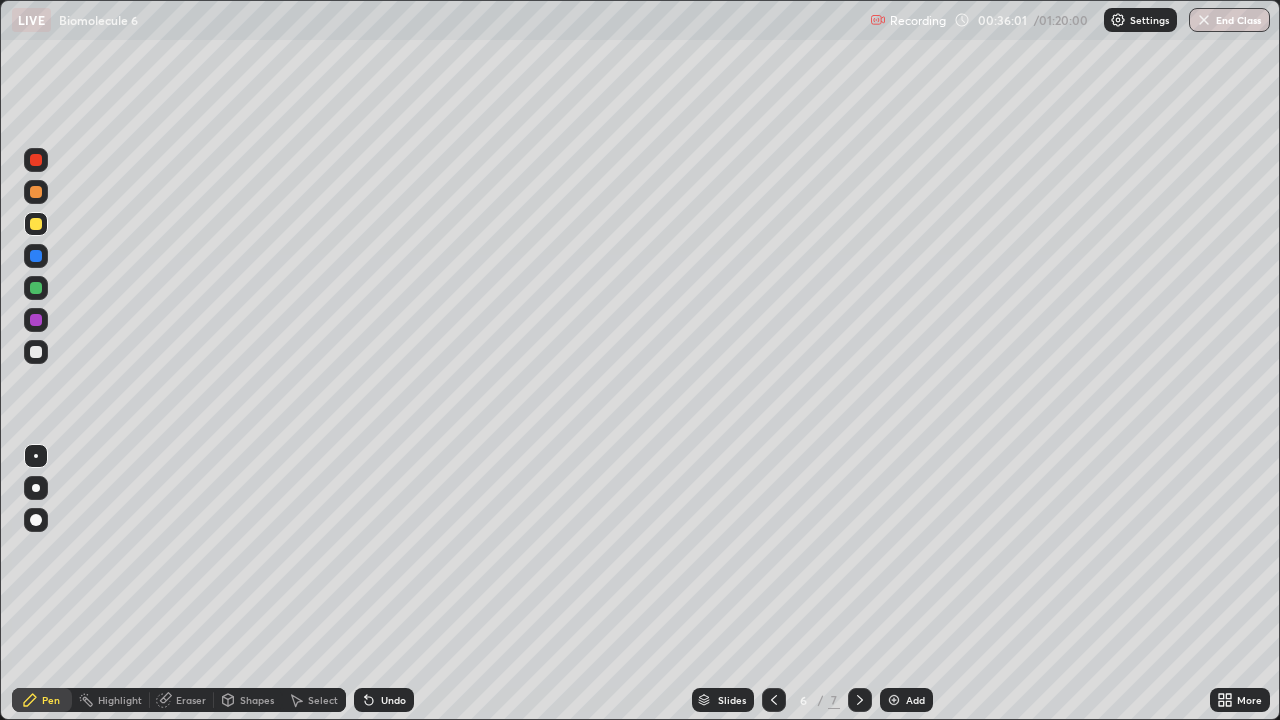 click on "Undo" at bounding box center [380, 700] 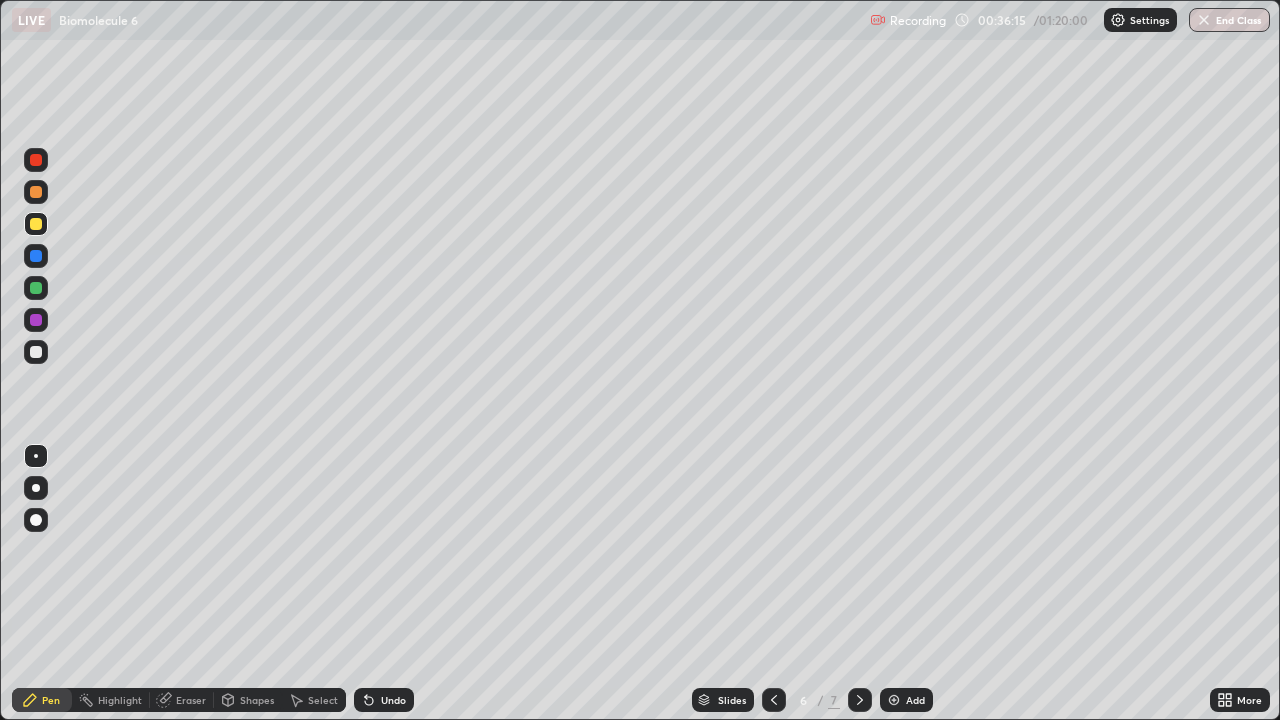 click on "Eraser" at bounding box center [191, 700] 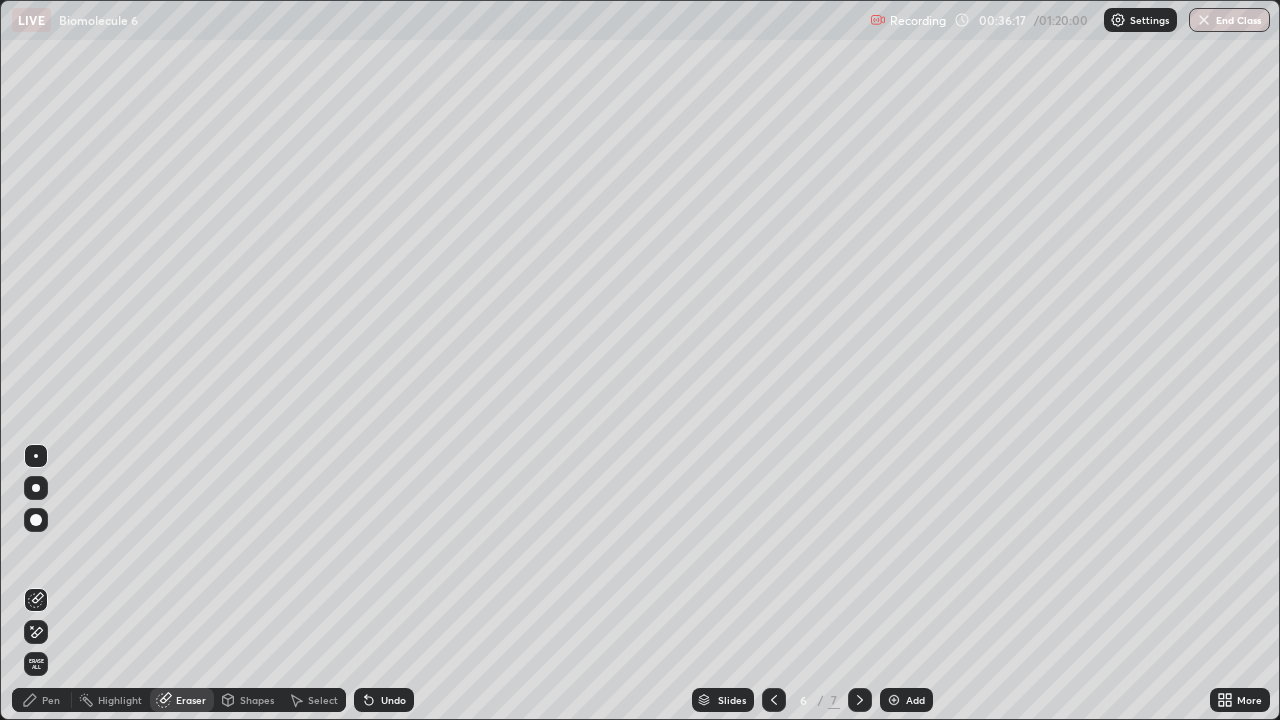 click on "Pen" at bounding box center [51, 700] 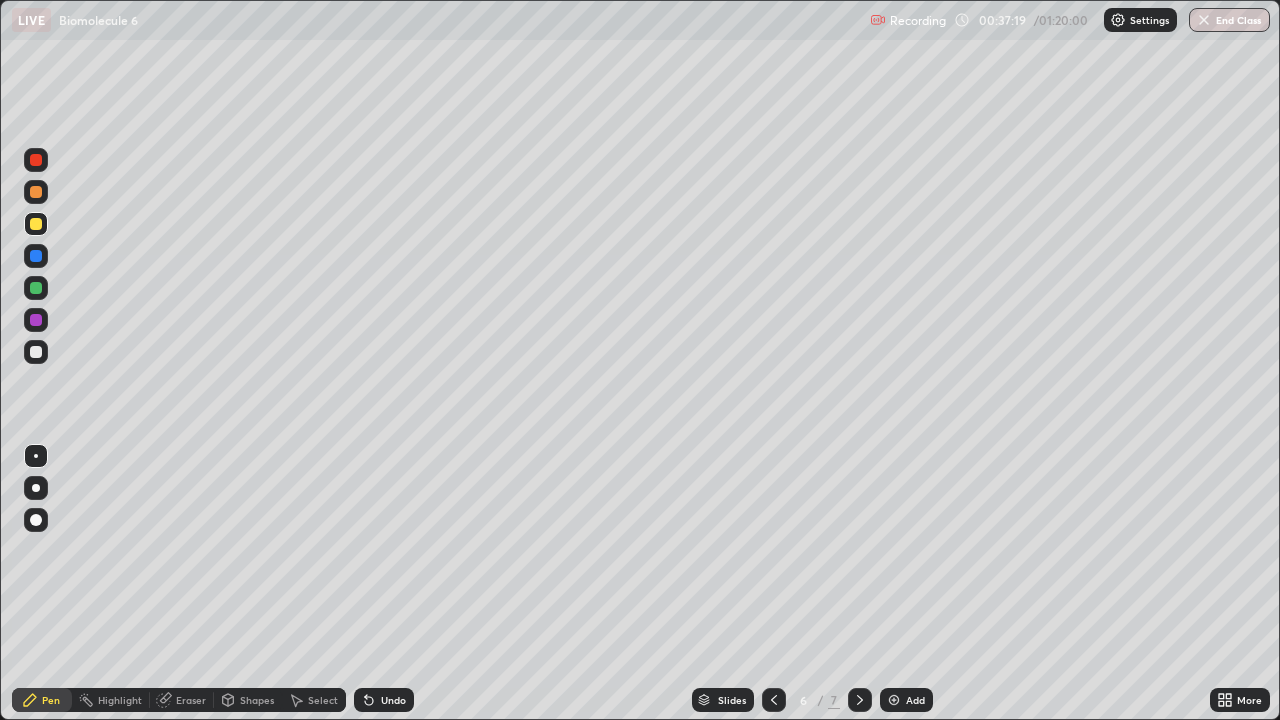 click on "Undo" at bounding box center (384, 700) 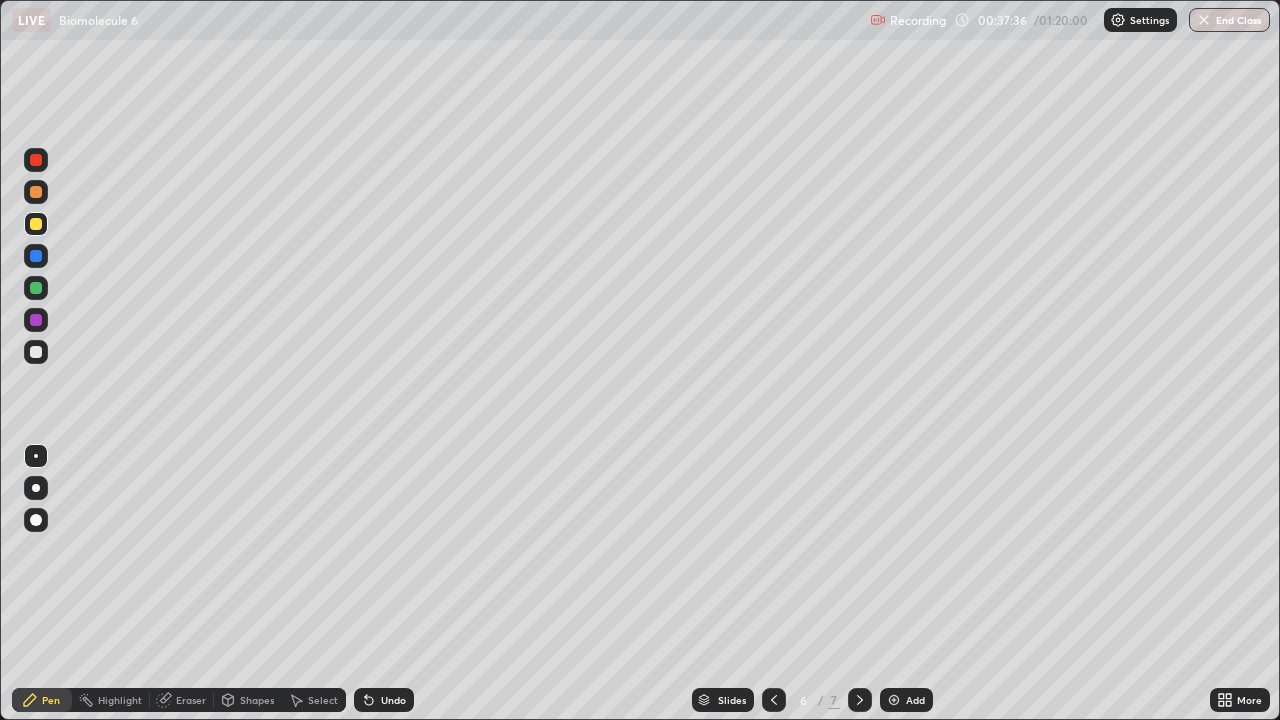 click on "Eraser" at bounding box center (191, 700) 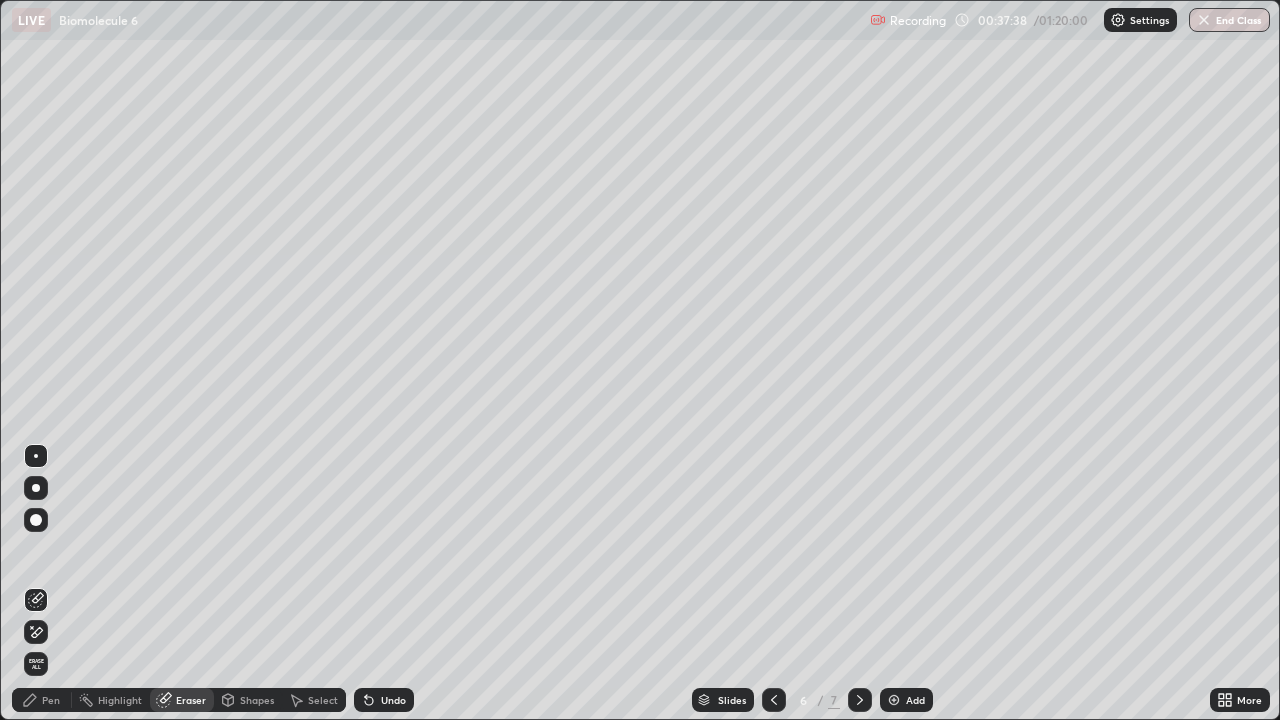 click on "Pen" at bounding box center (42, 700) 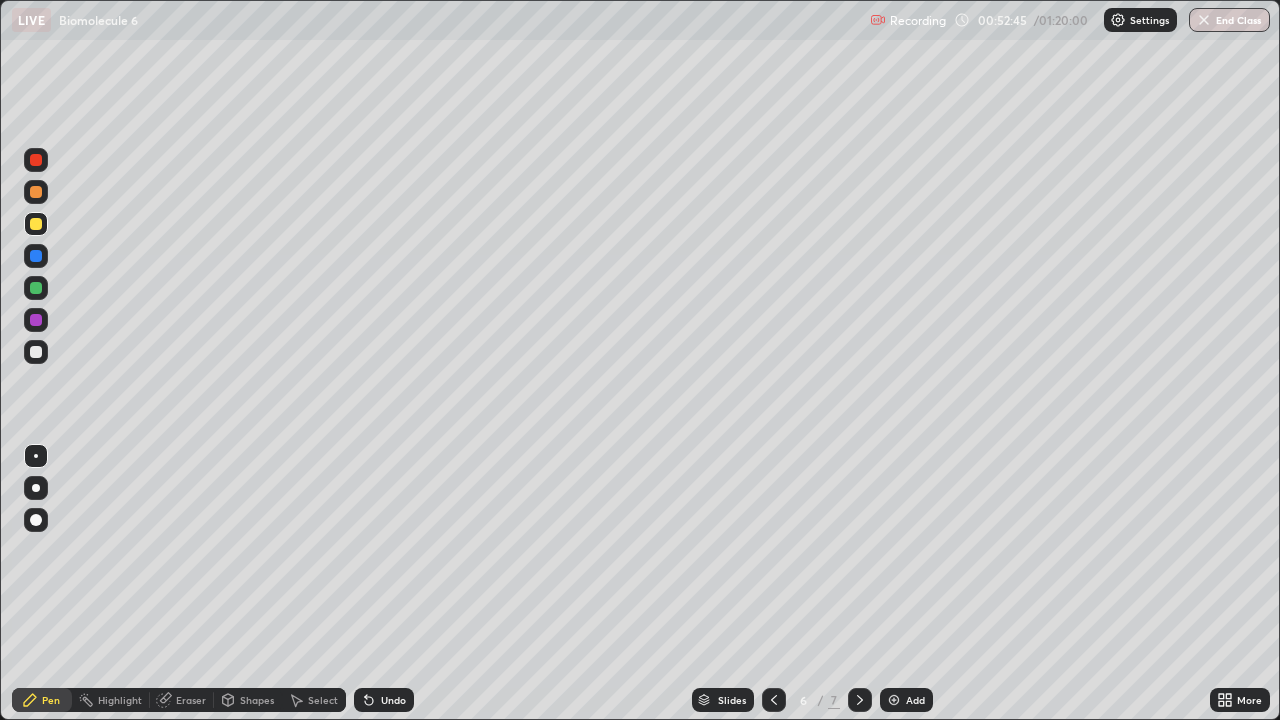 click at bounding box center (894, 700) 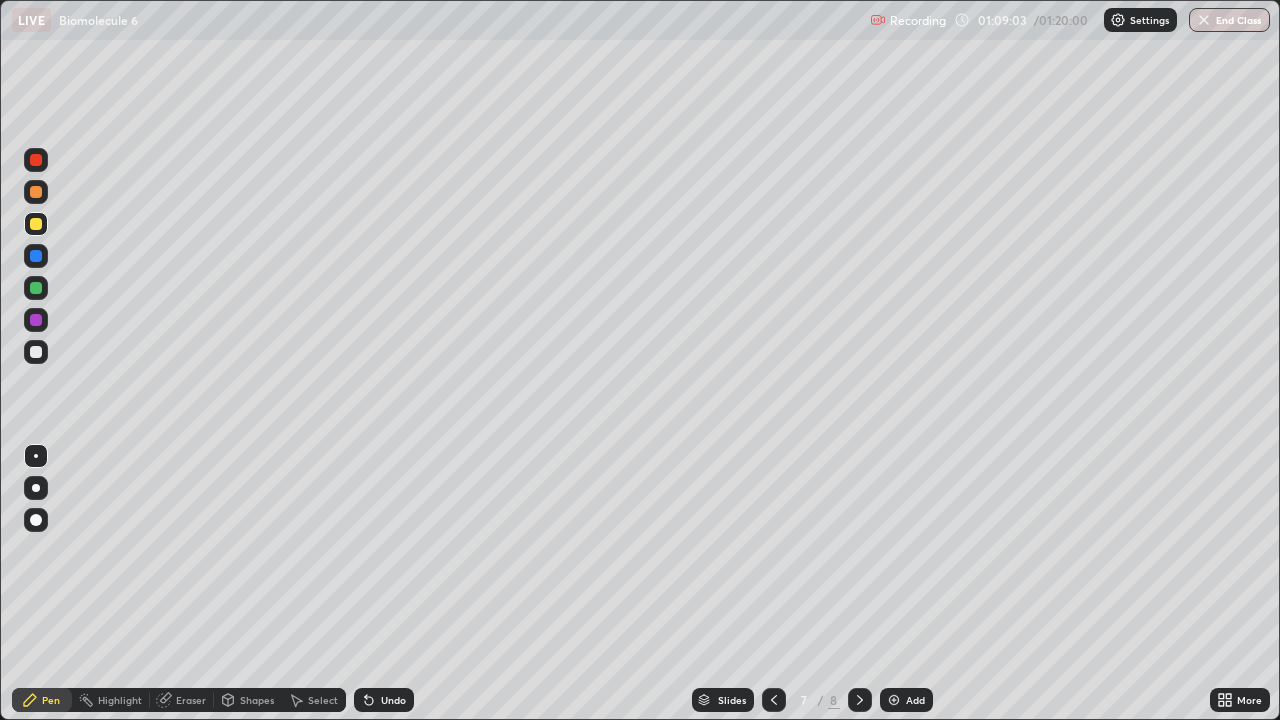 click on "End Class" at bounding box center [1229, 20] 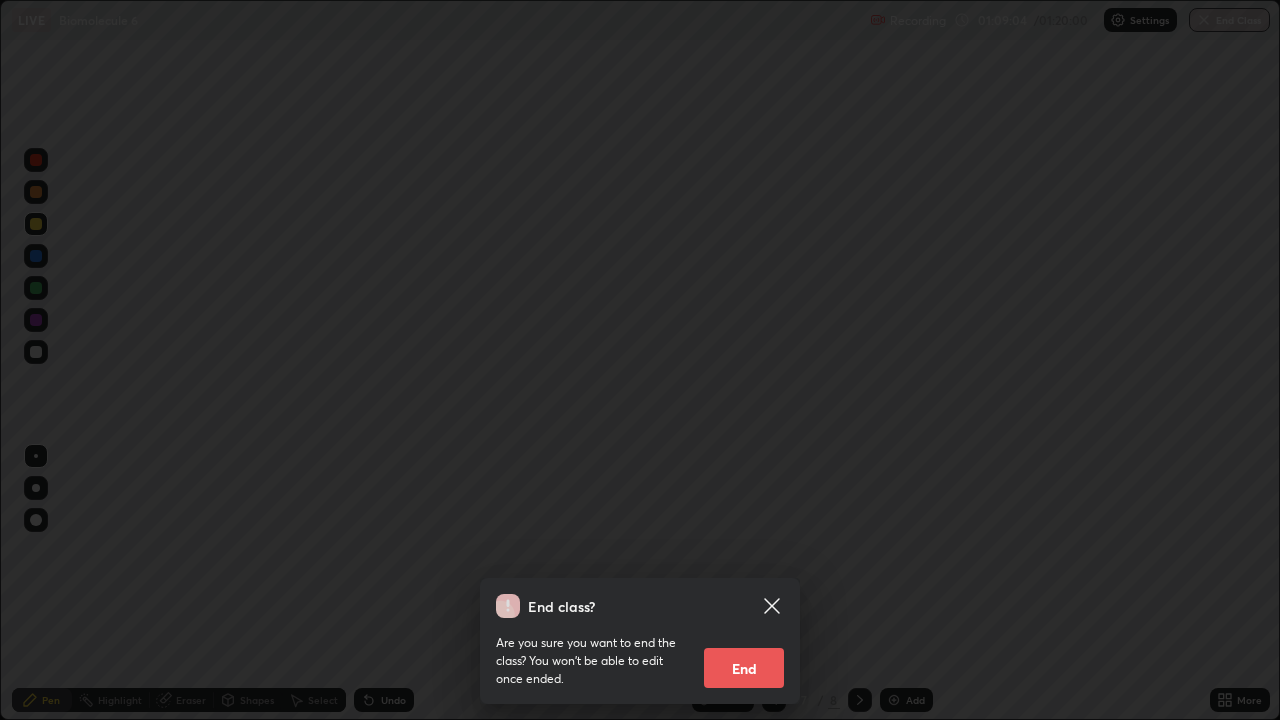 click on "End" at bounding box center (744, 668) 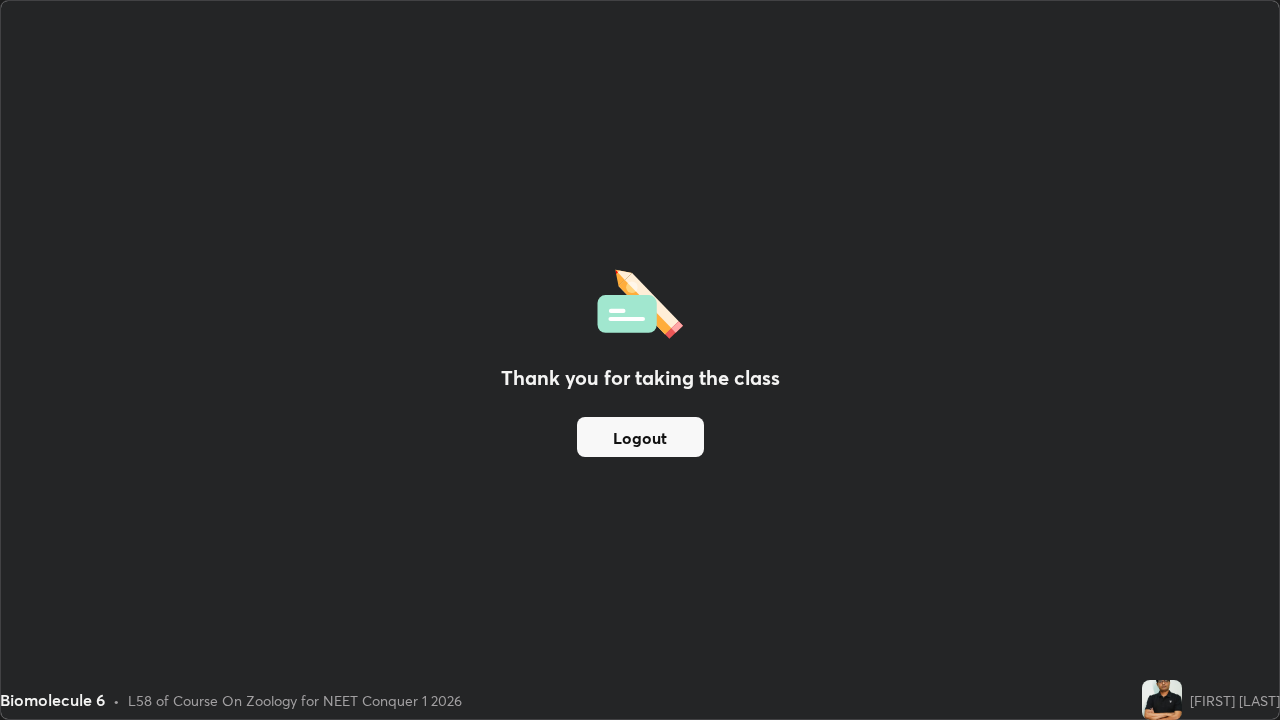 click on "Logout" at bounding box center (640, 437) 